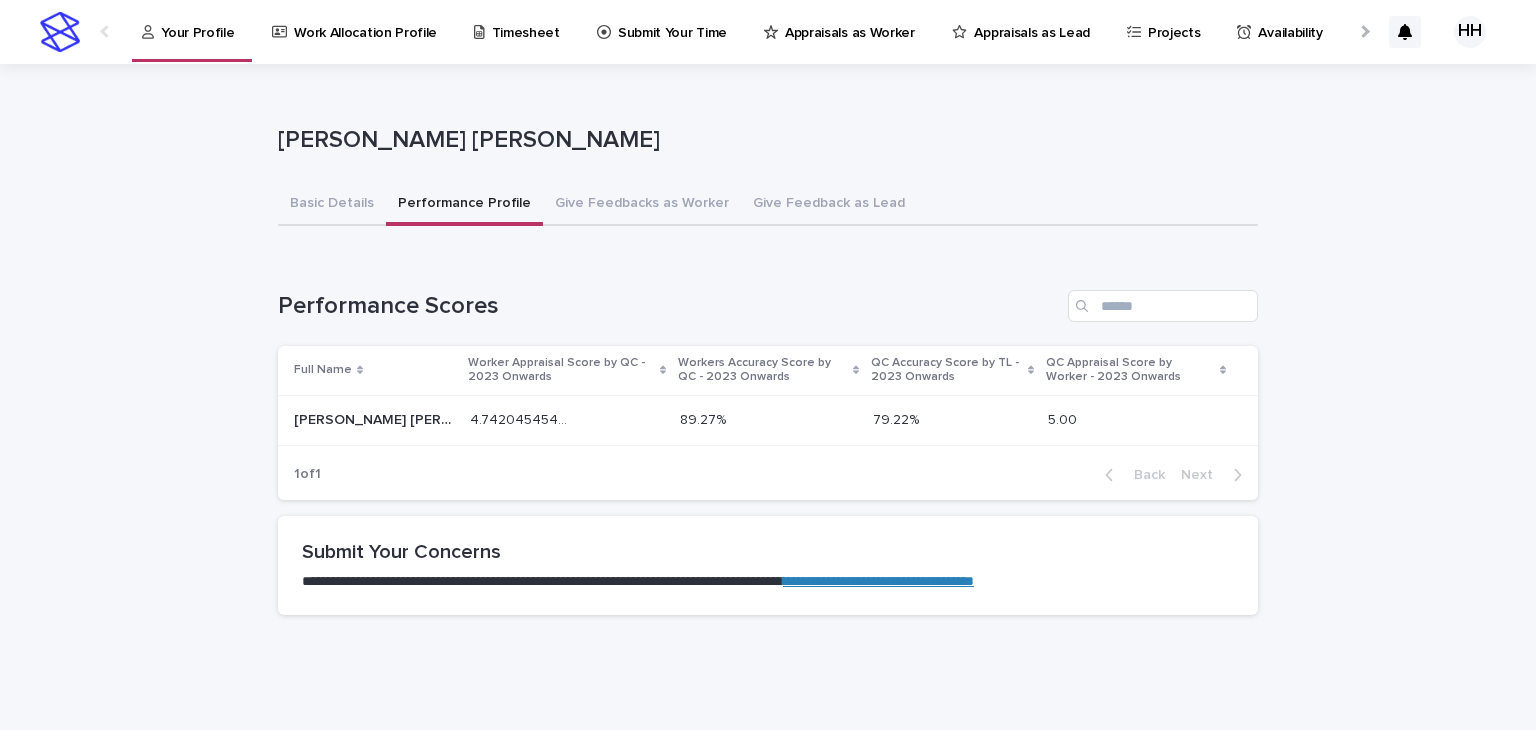 scroll, scrollTop: 0, scrollLeft: 0, axis: both 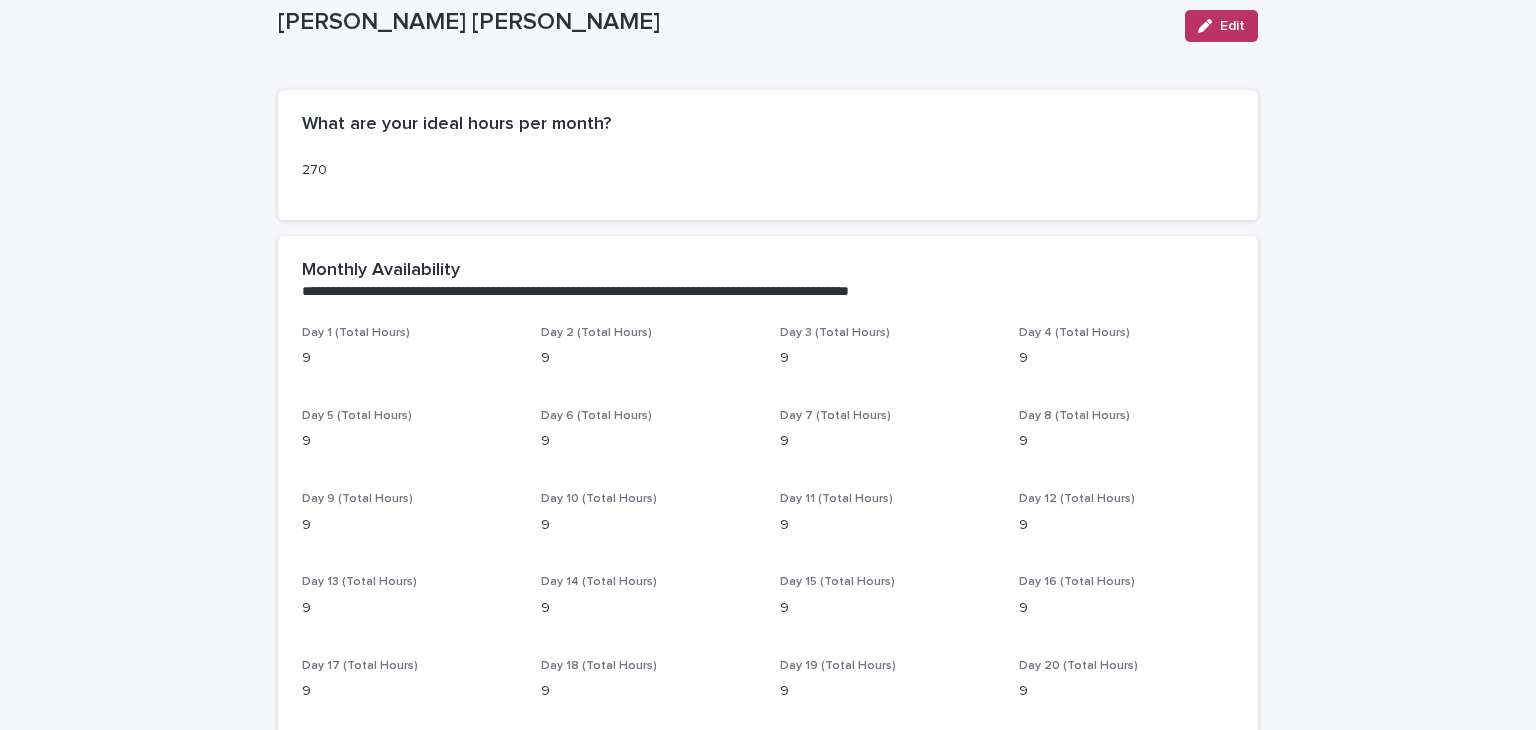 click on "Edit" at bounding box center [1217, 26] 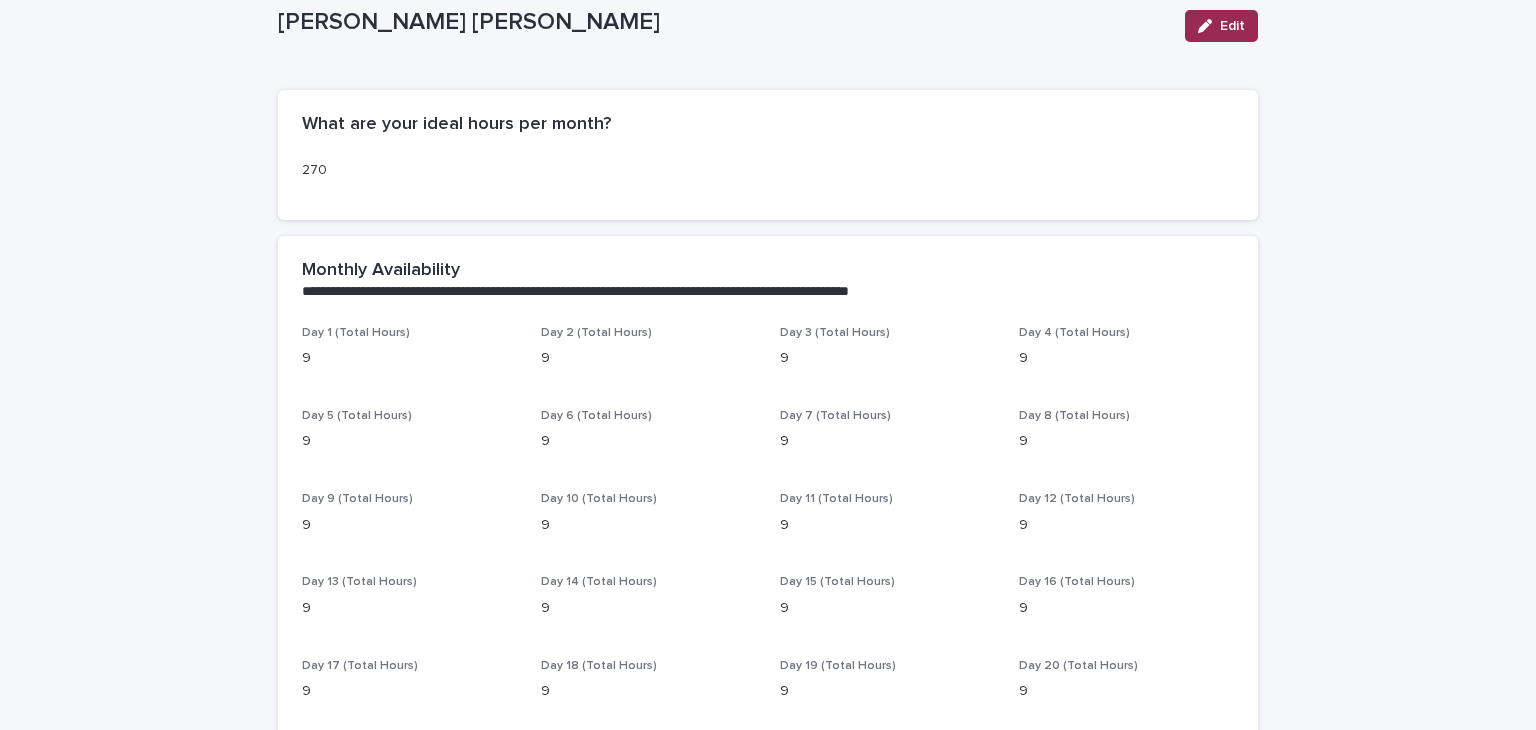 click on "Edit" at bounding box center (1232, 26) 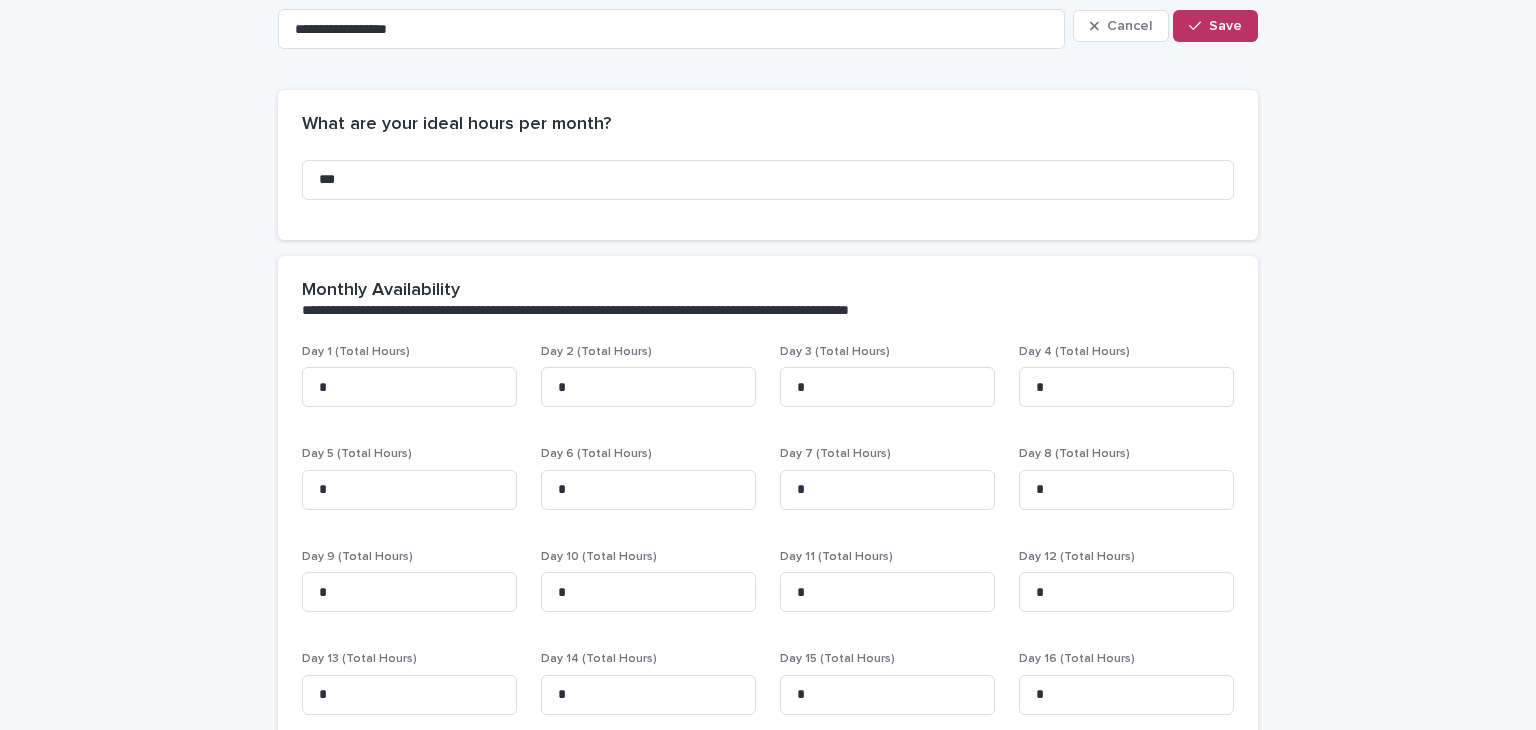 scroll, scrollTop: 204, scrollLeft: 0, axis: vertical 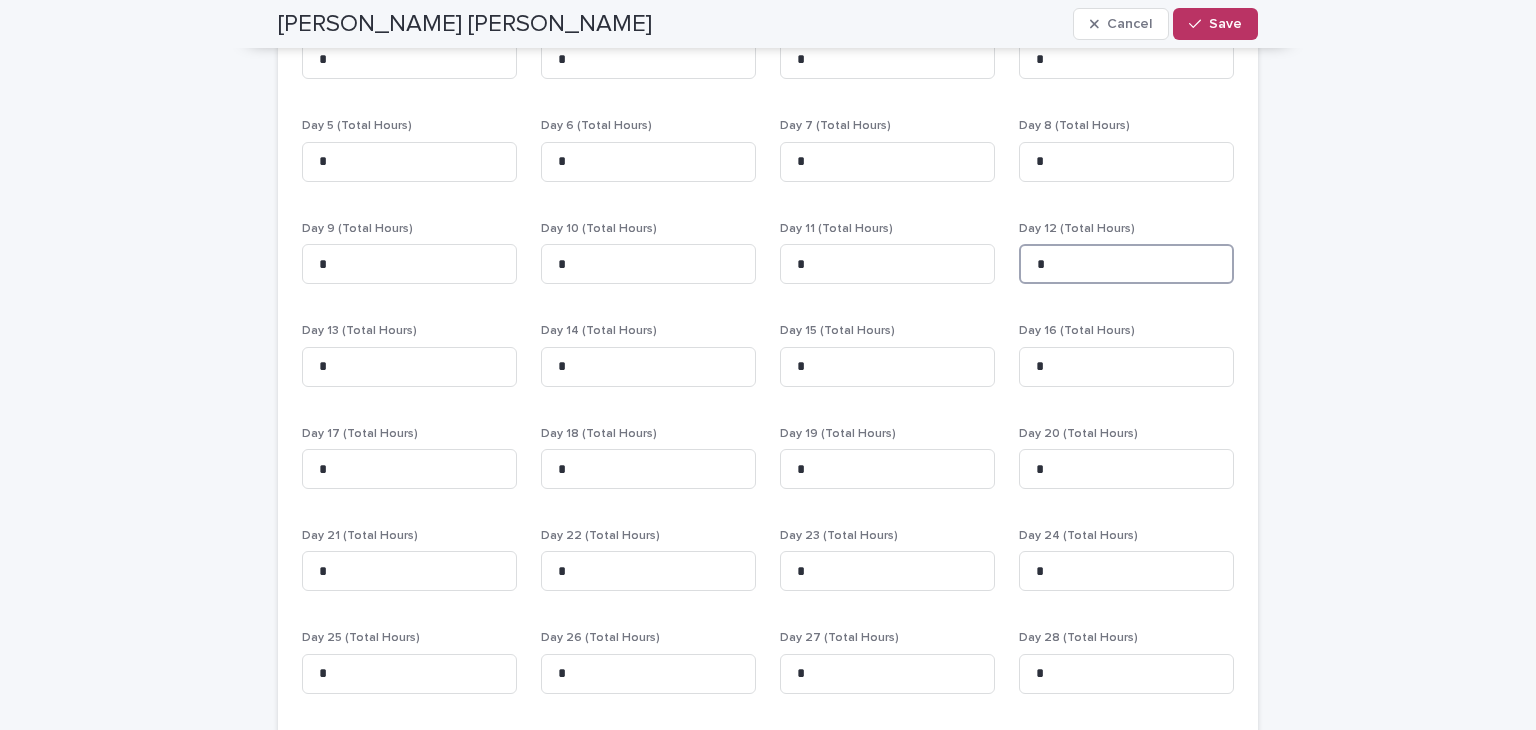 click on "*" at bounding box center (1126, 264) 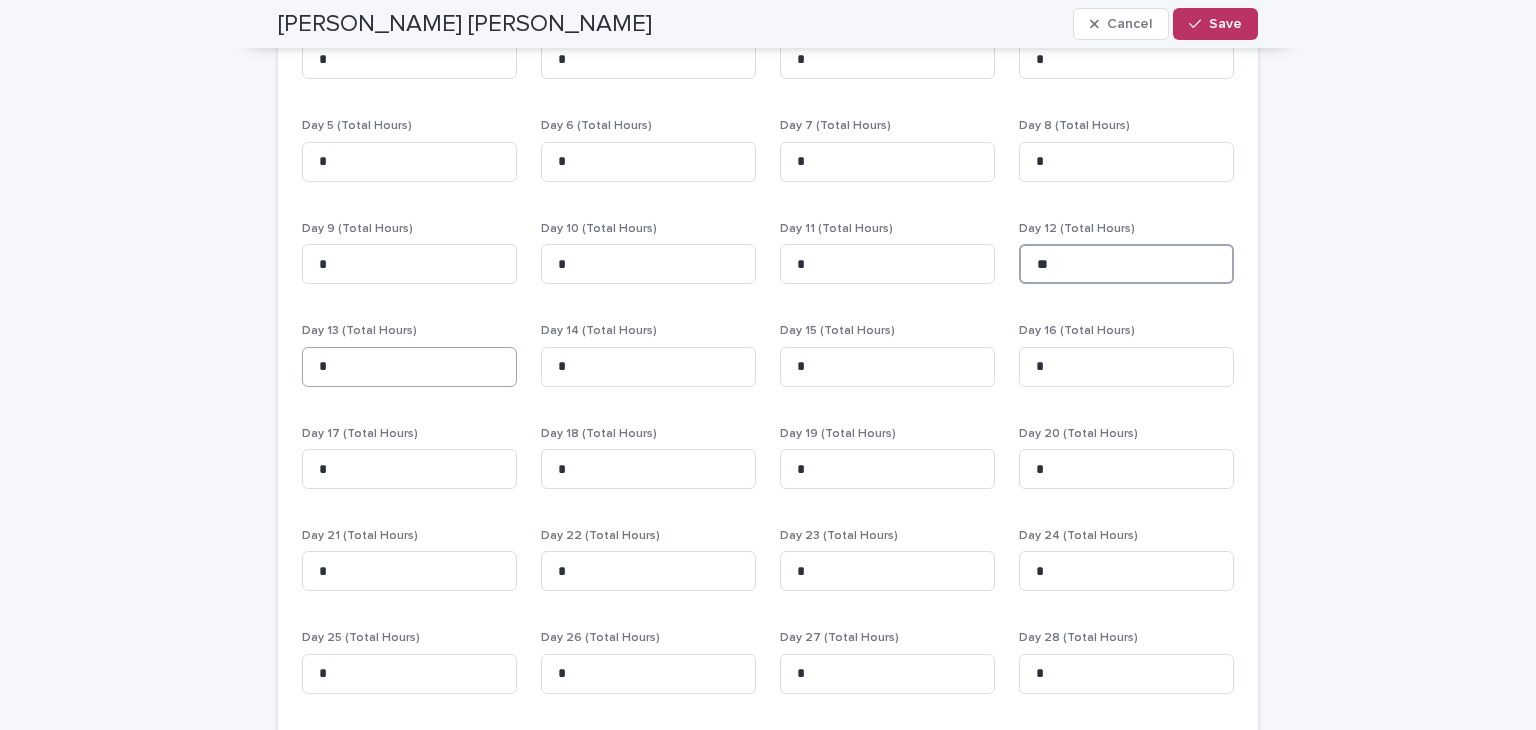 type on "**" 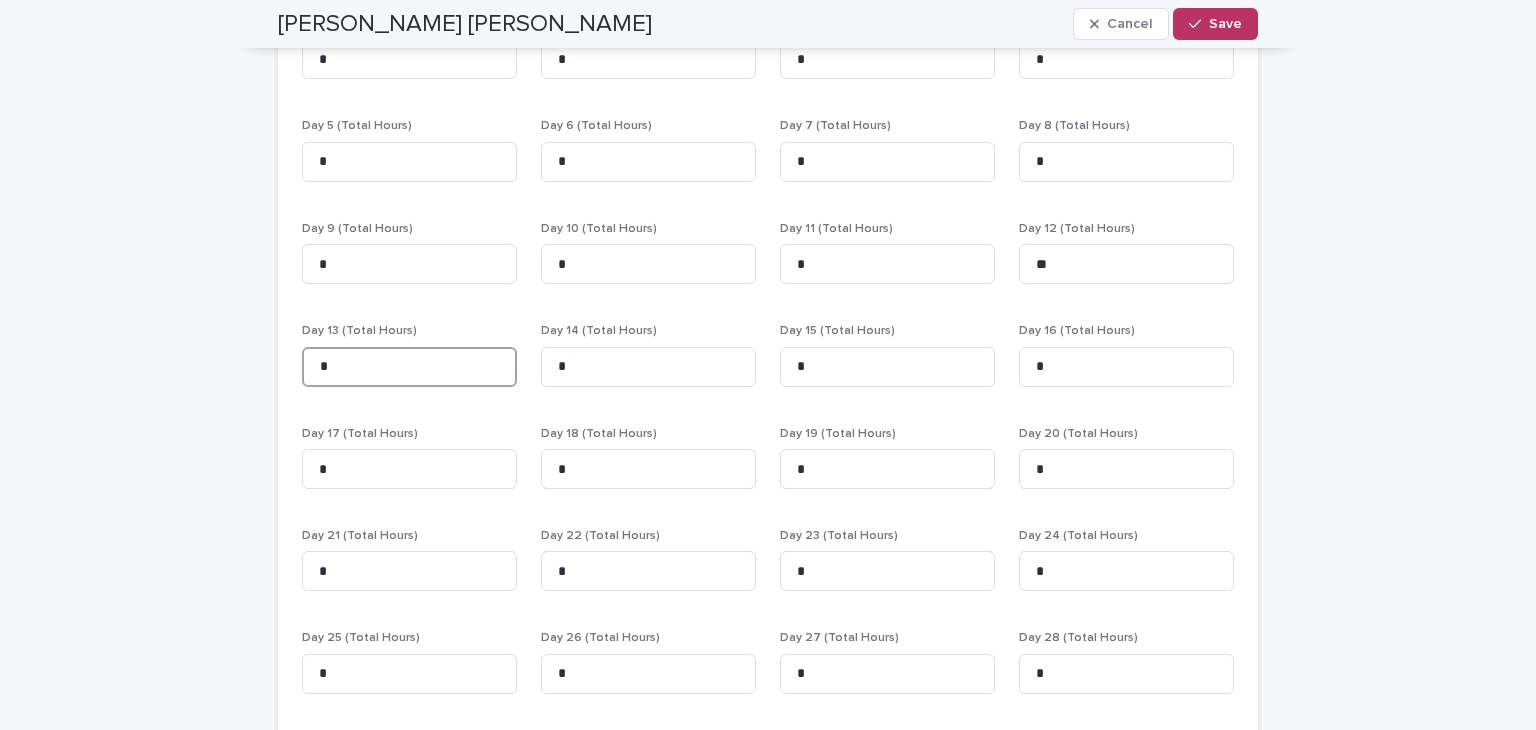 click on "*" at bounding box center (409, 367) 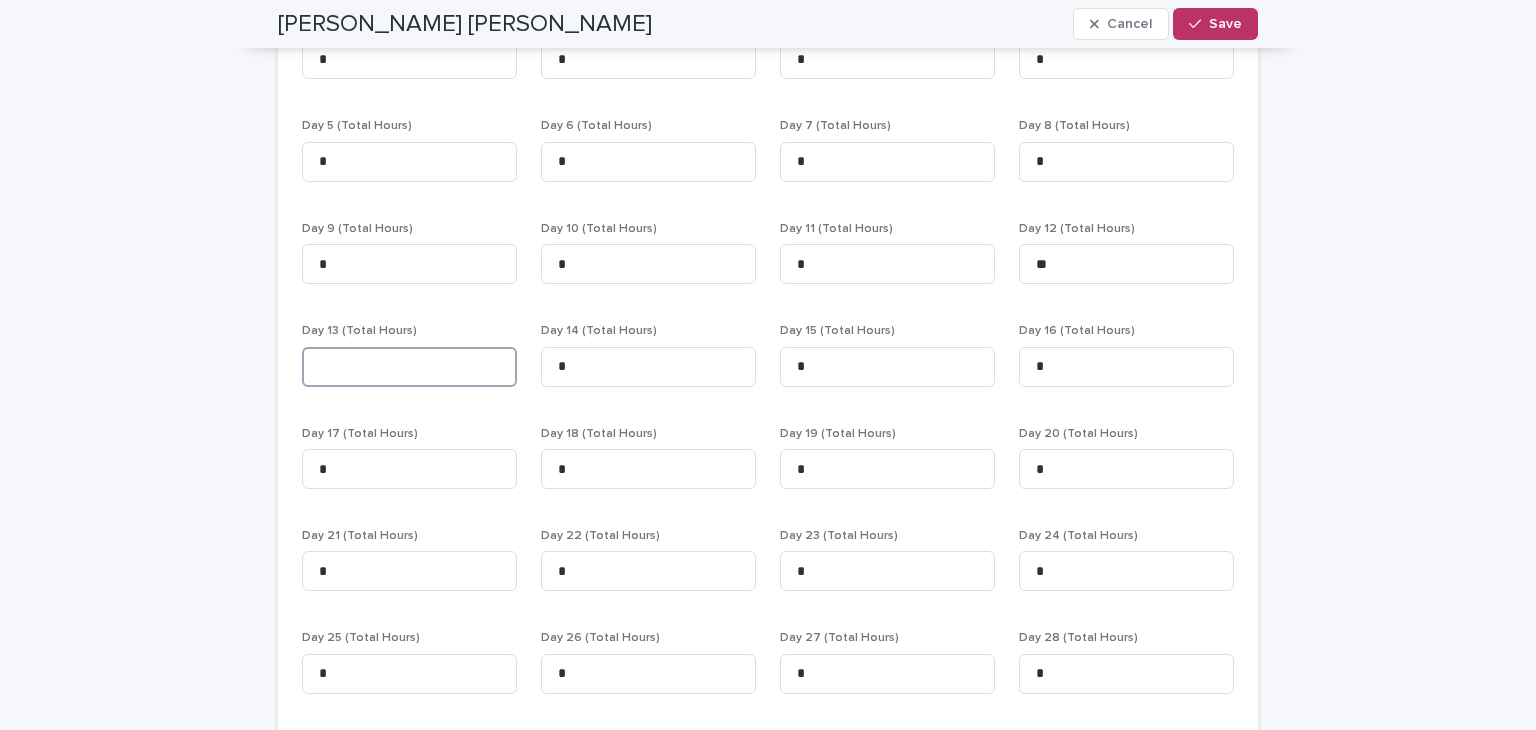 paste on "**" 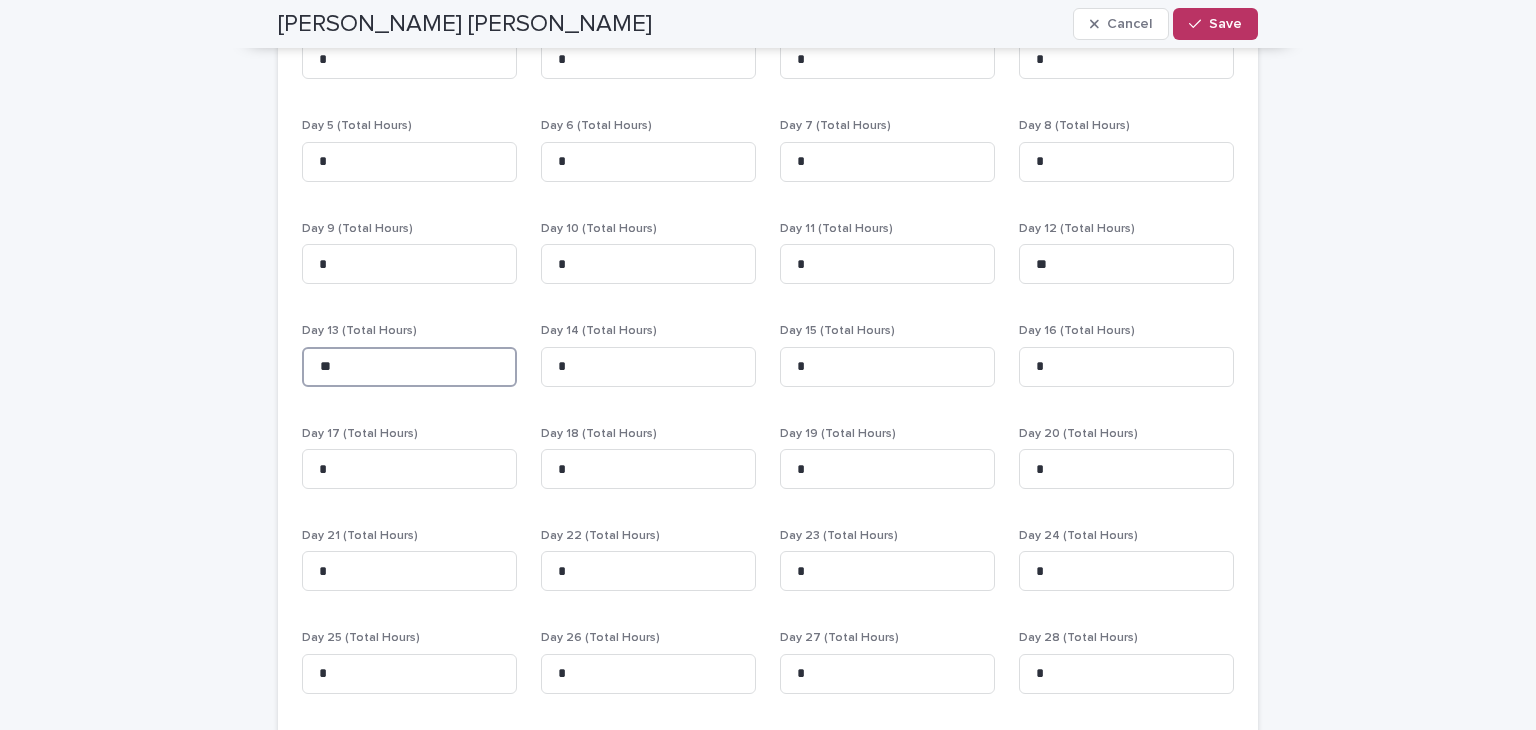 type on "**" 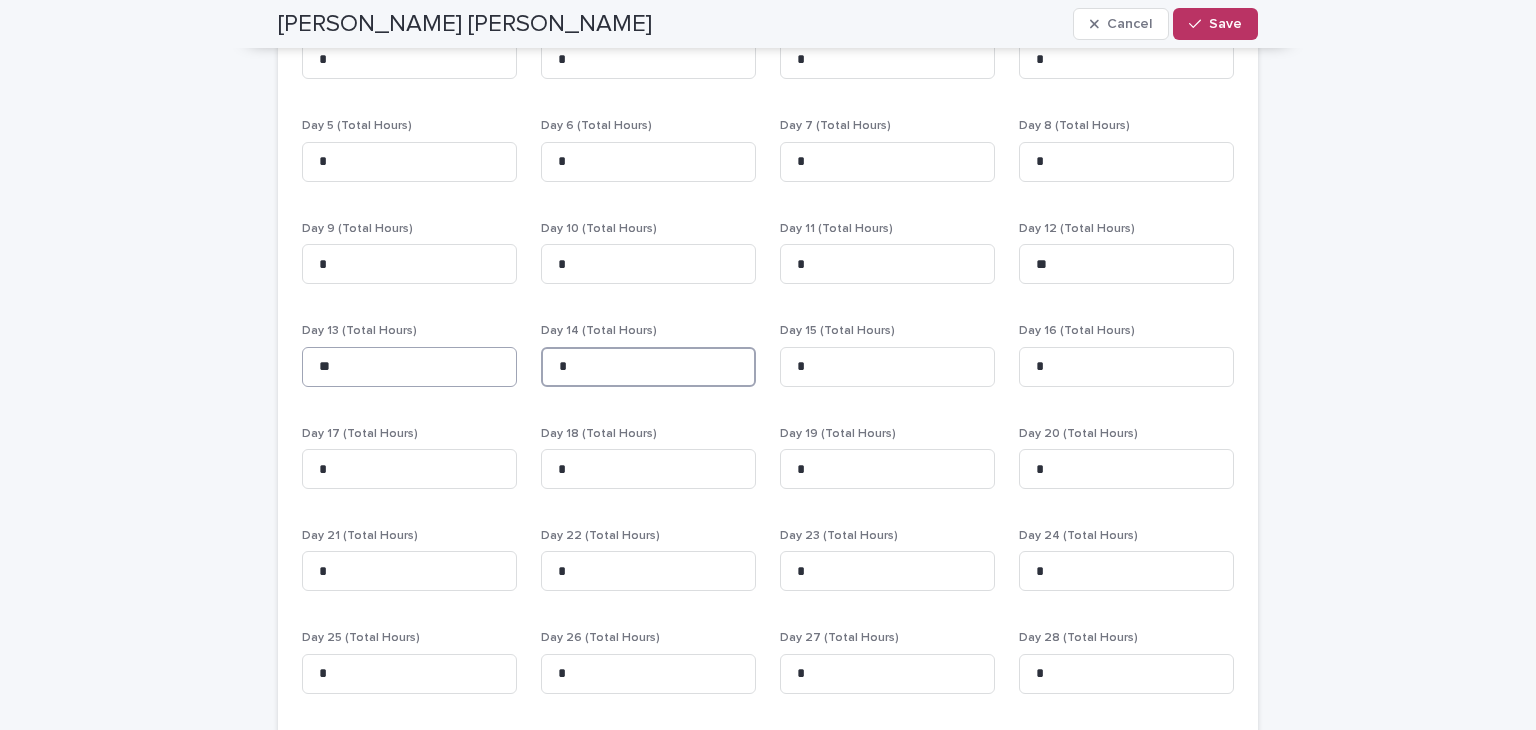 paste on "*" 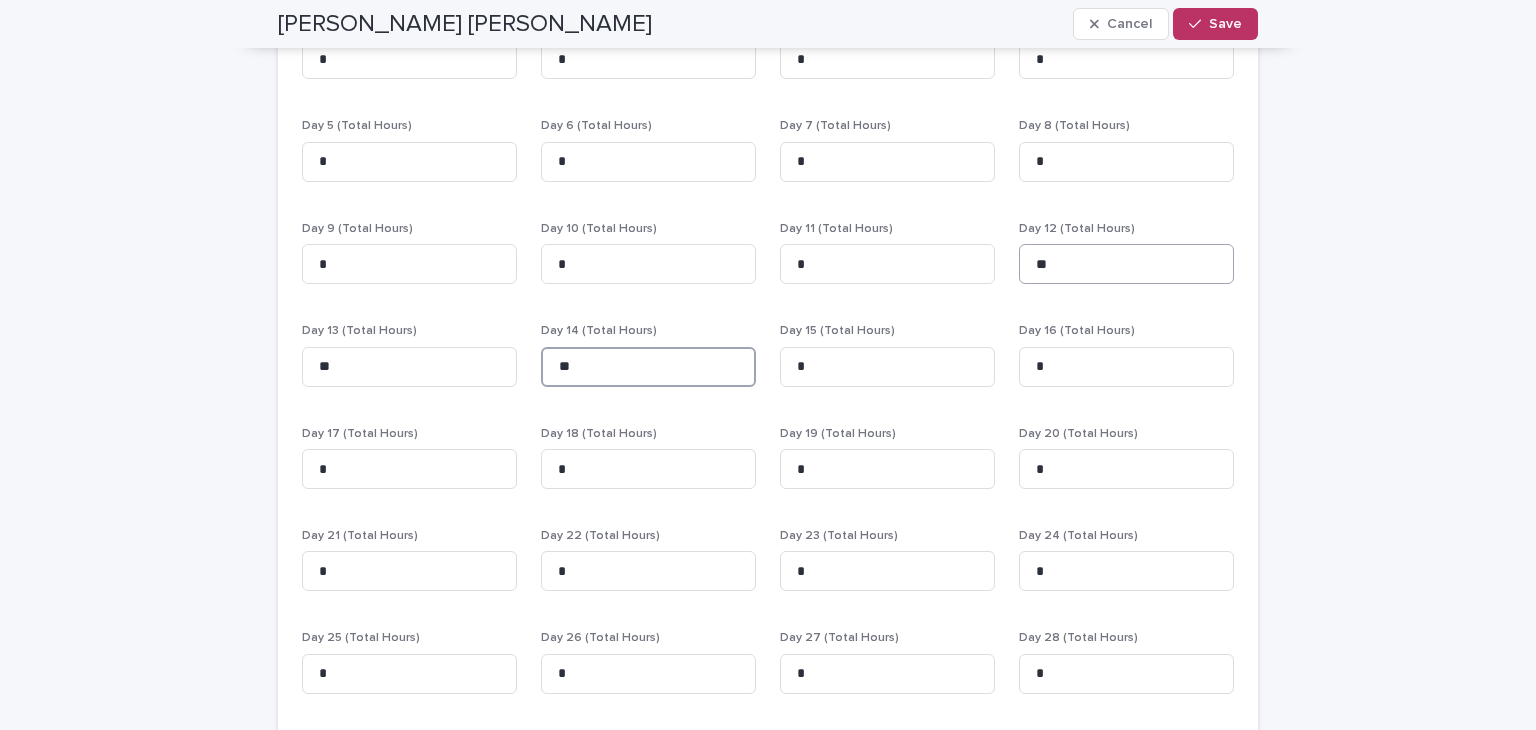 type on "**" 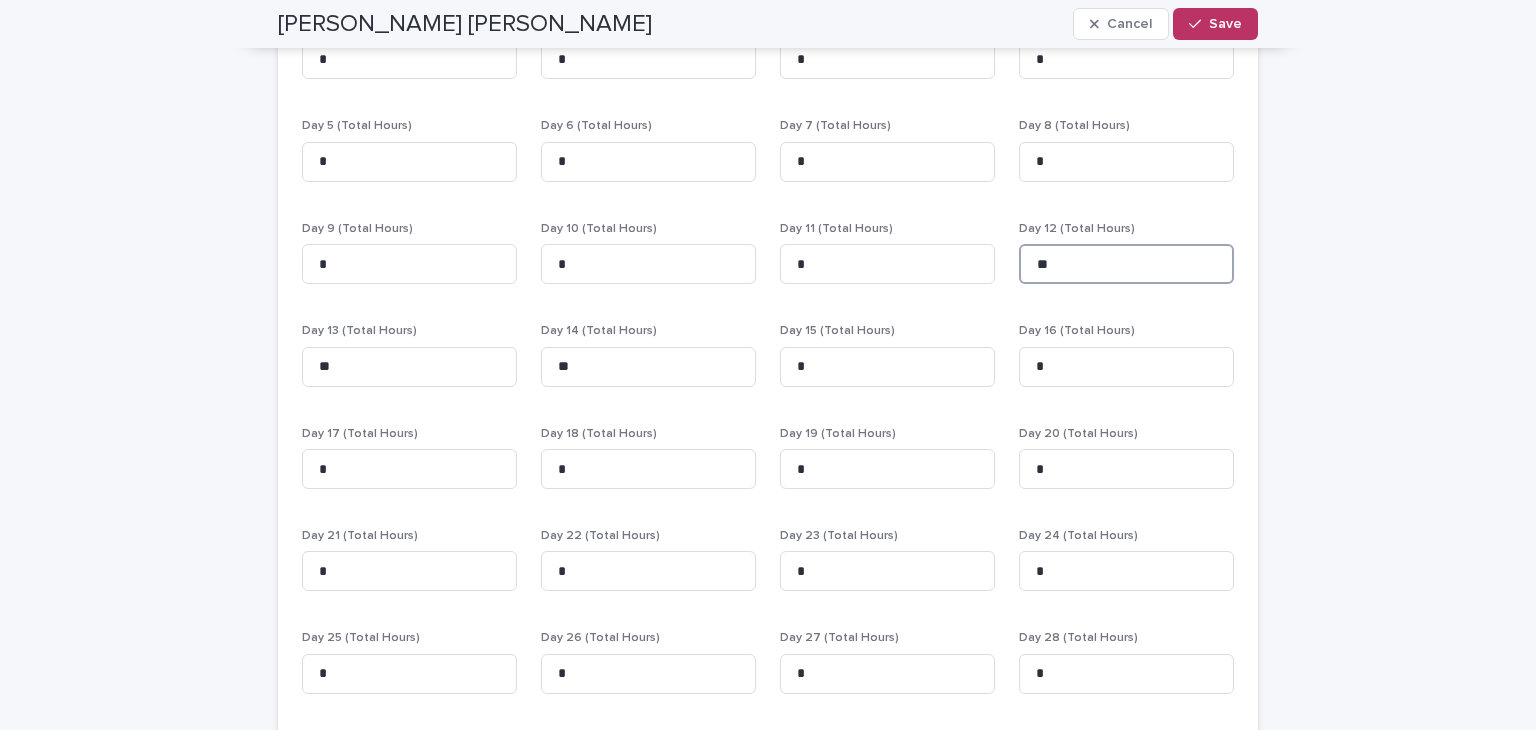 click on "**" at bounding box center [1126, 264] 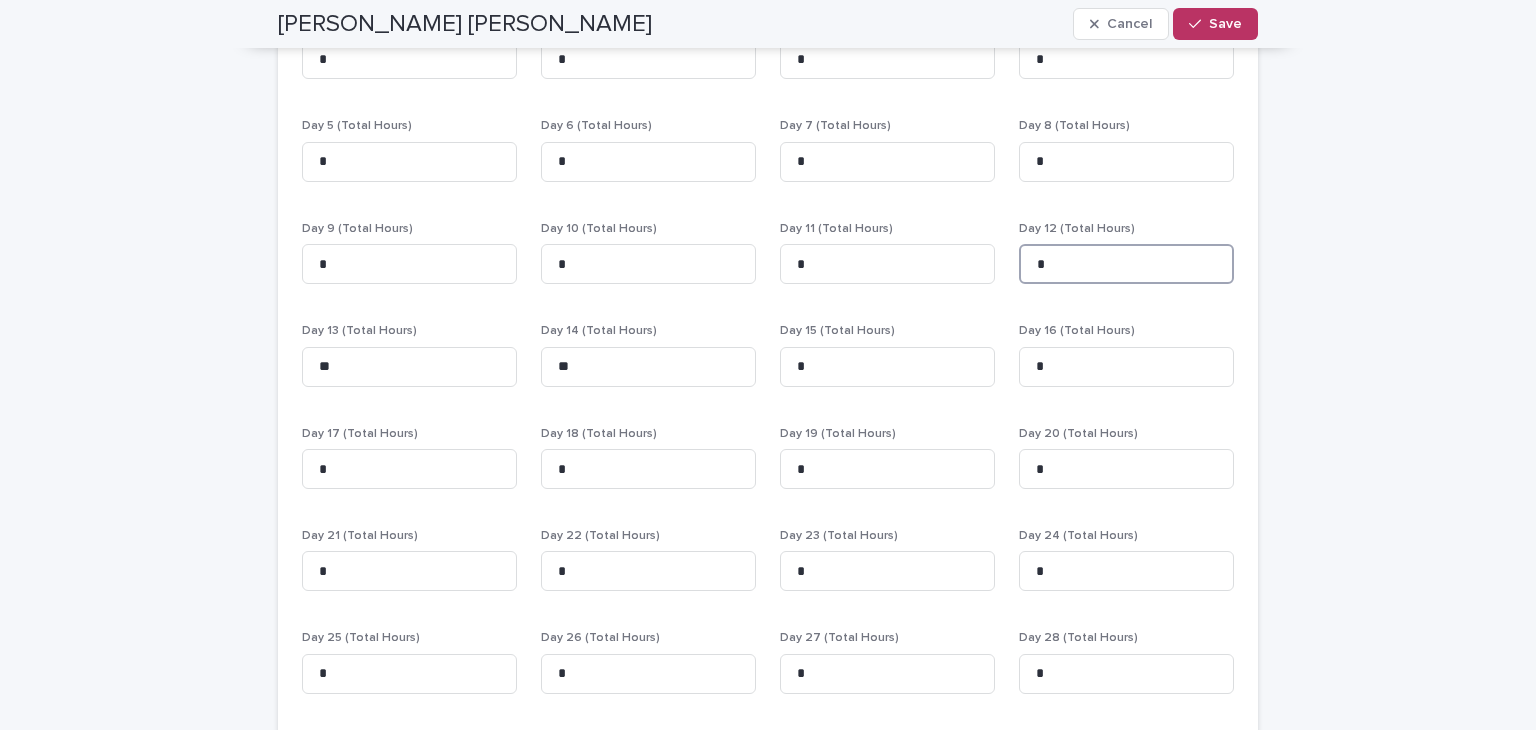 click on "*" at bounding box center (1126, 264) 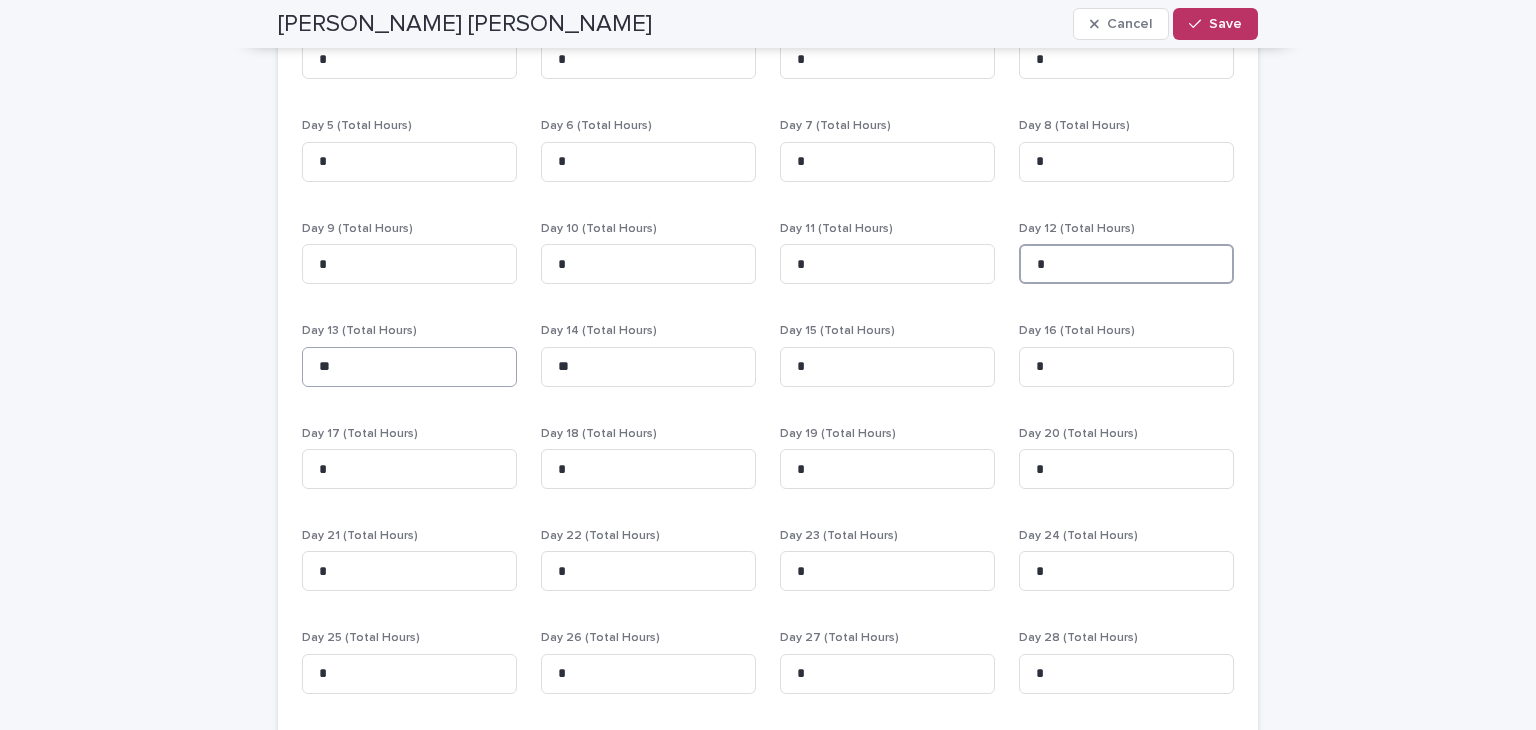 type on "*" 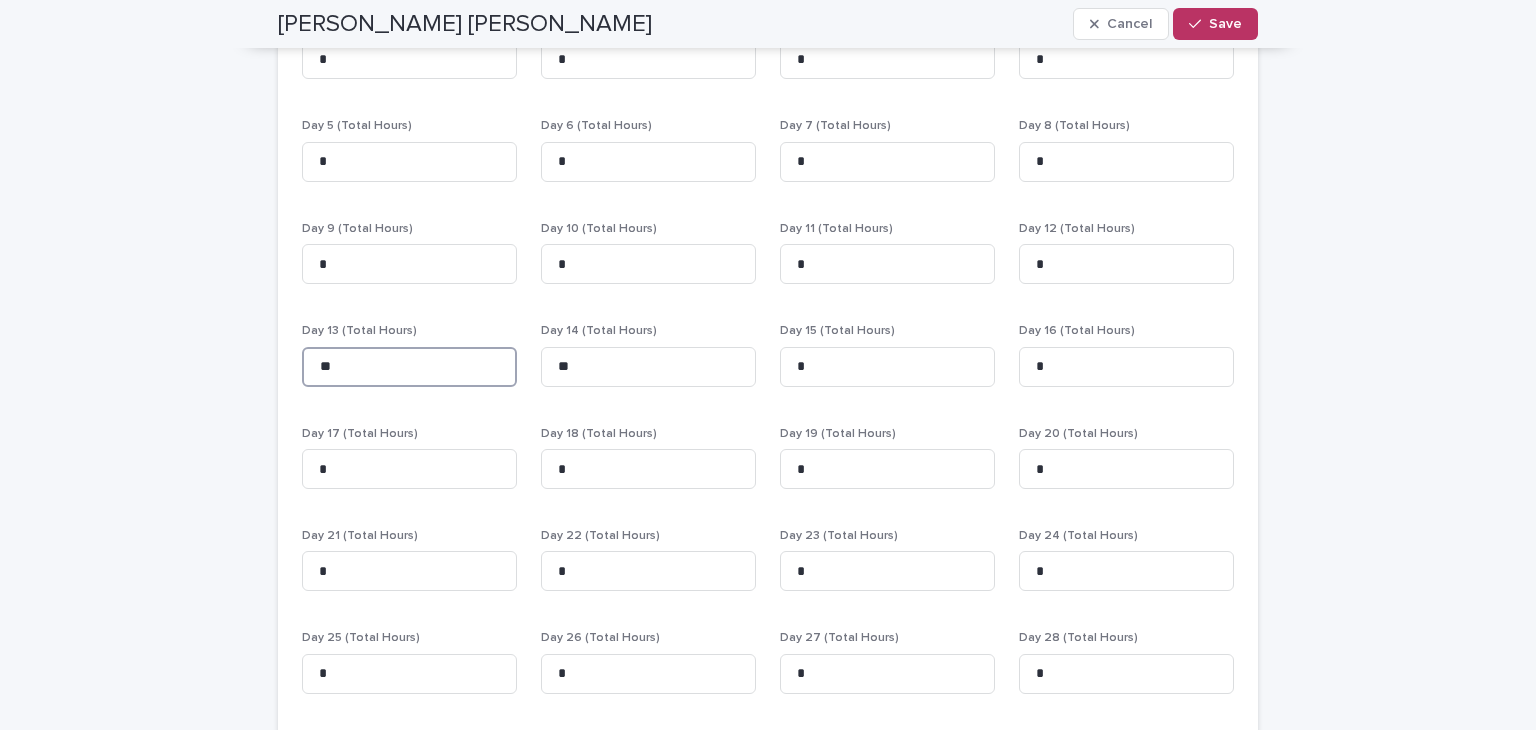 drag, startPoint x: 310, startPoint y: 369, endPoint x: 1015, endPoint y: 390, distance: 705.3127 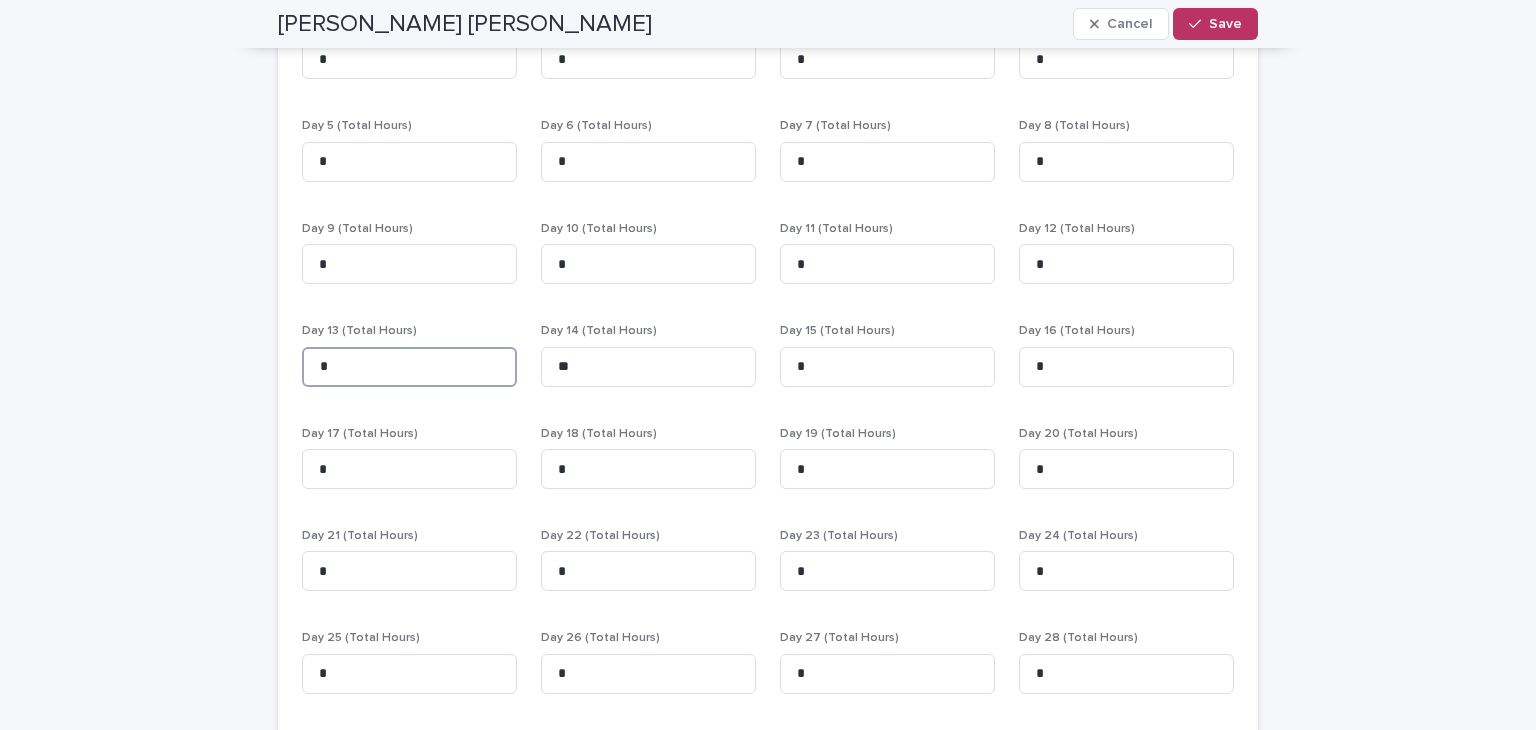type on "*" 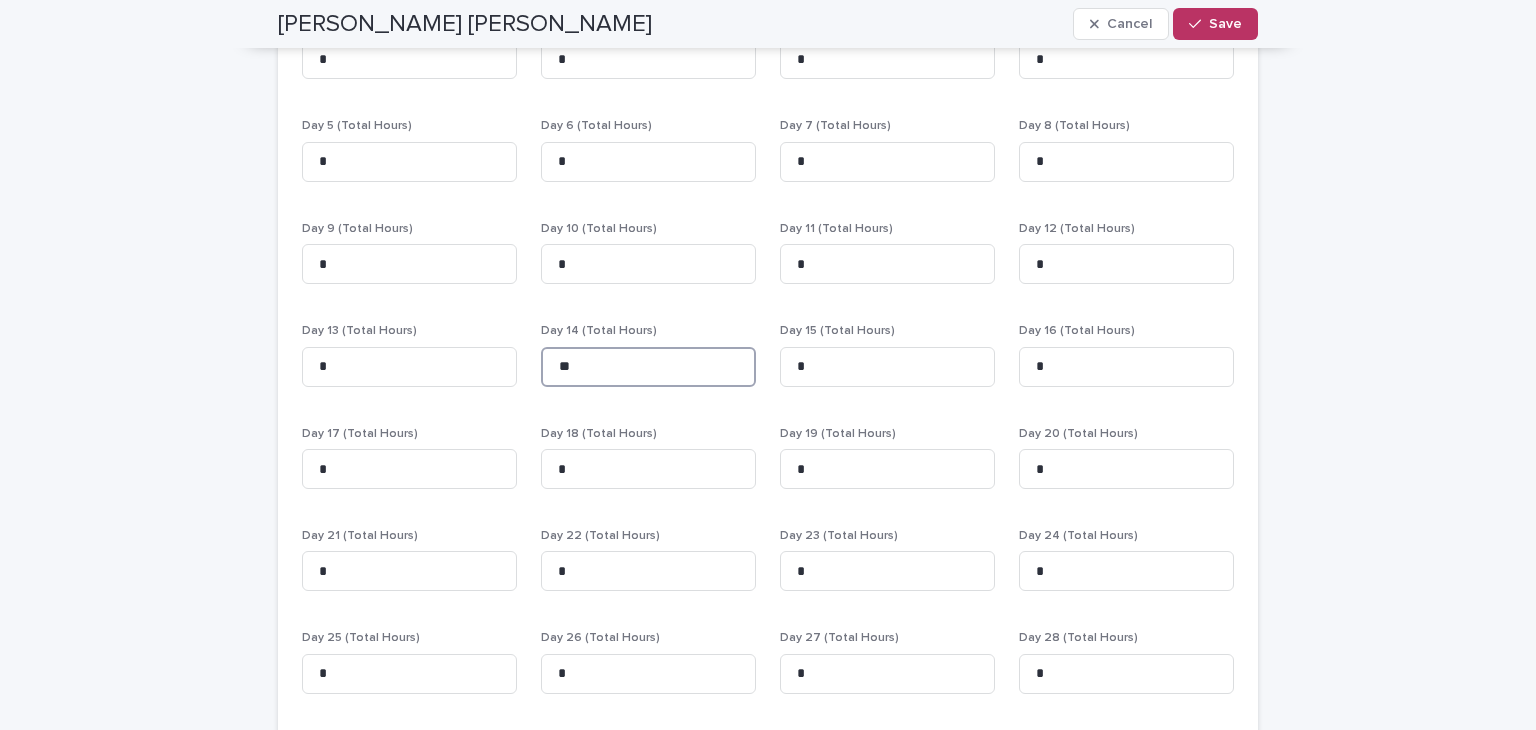 paste 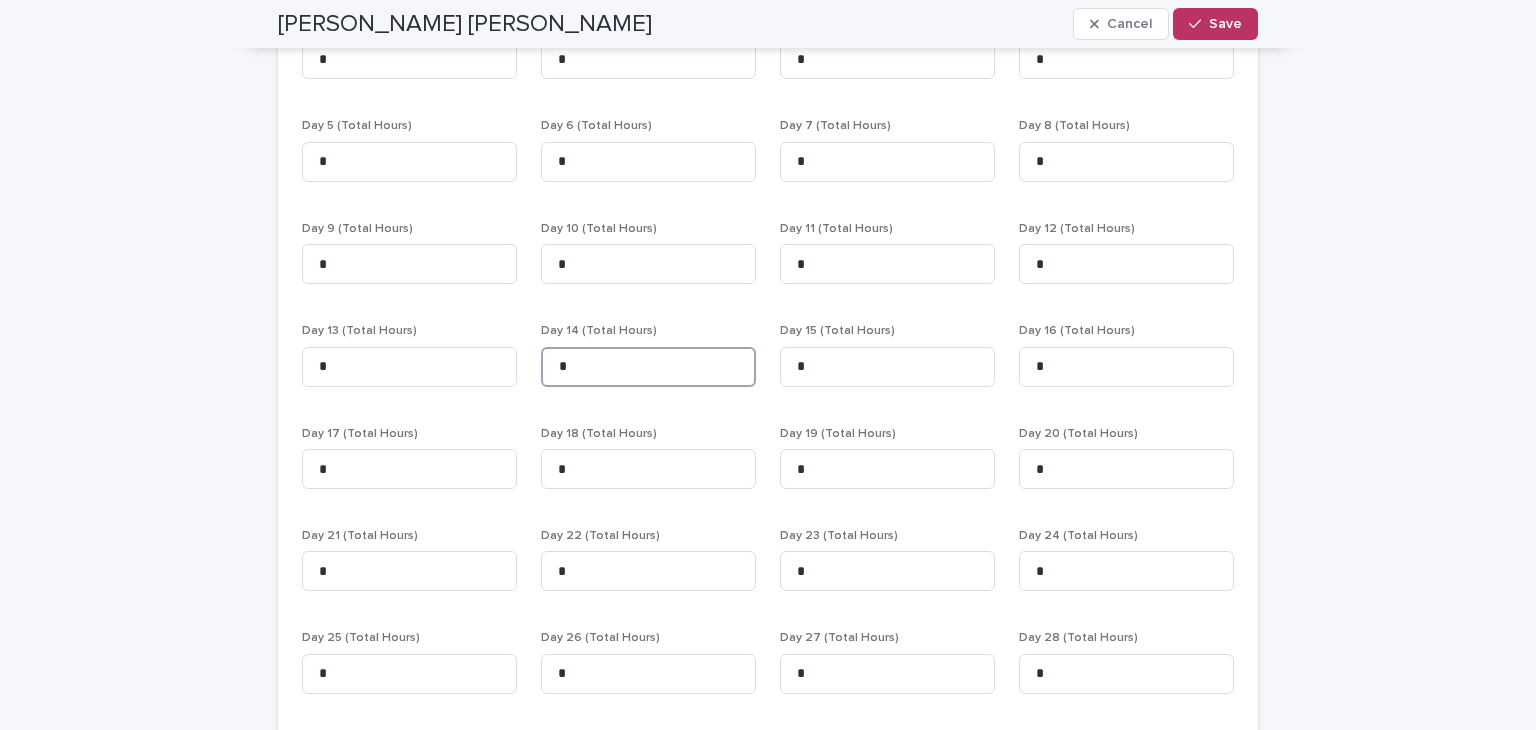 type on "*" 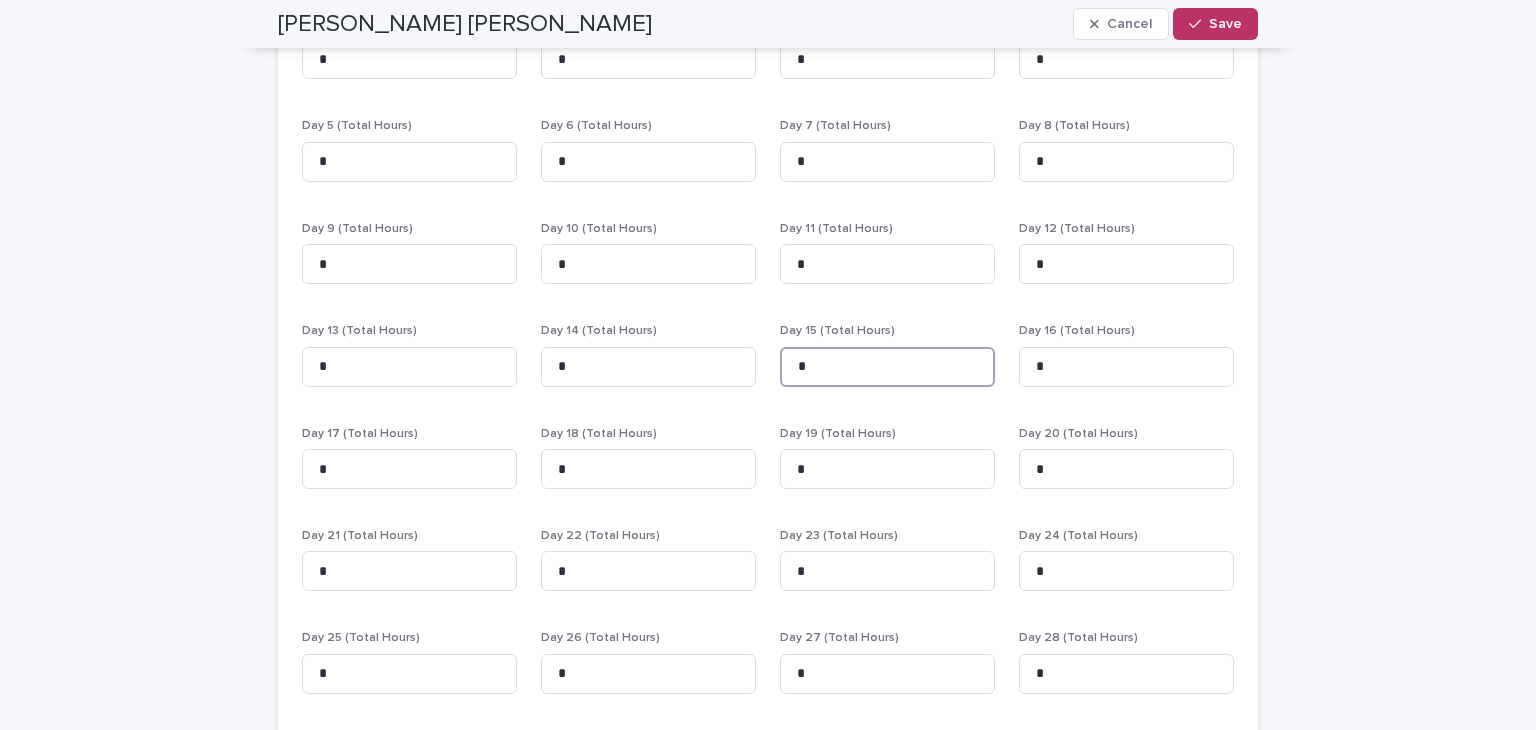 paste 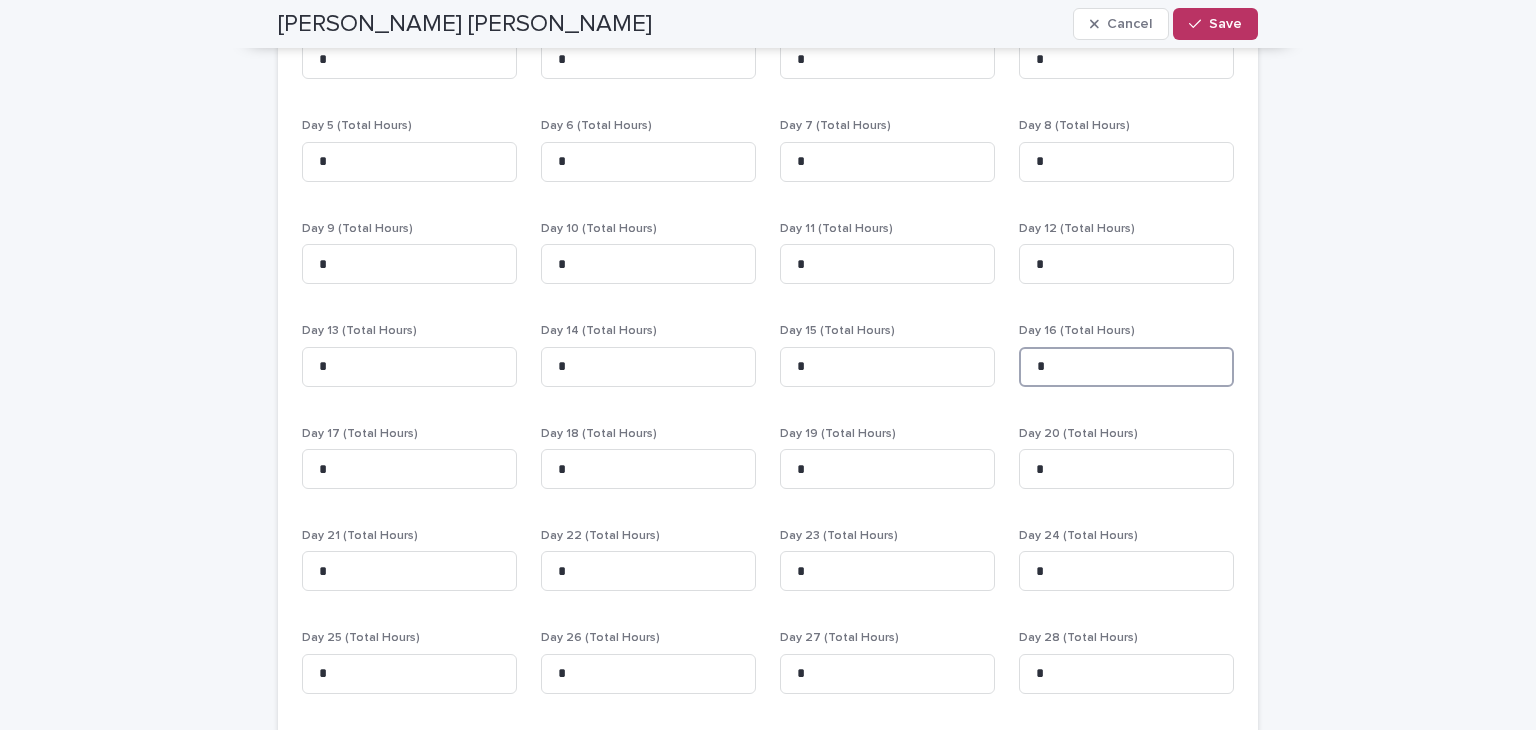 paste 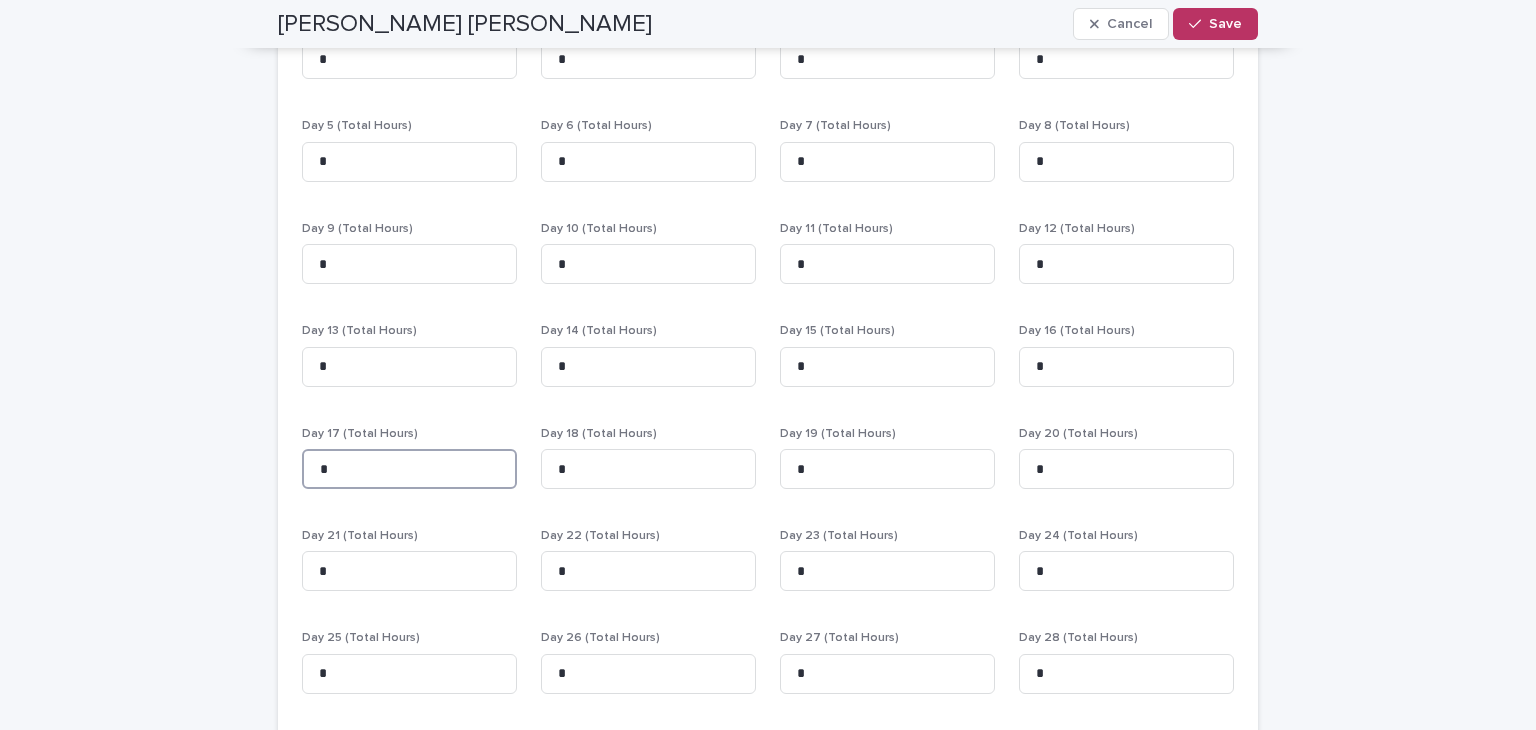 paste 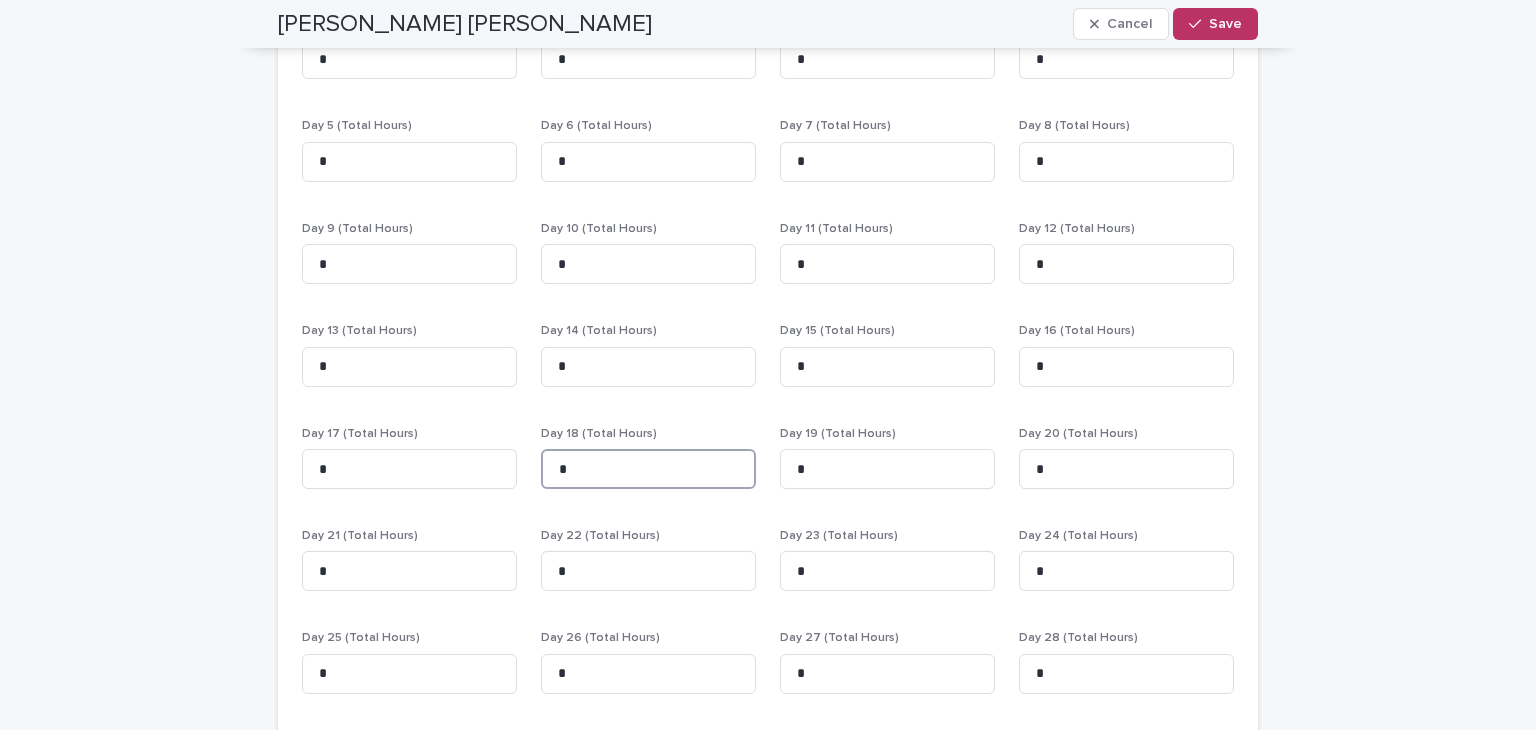 paste 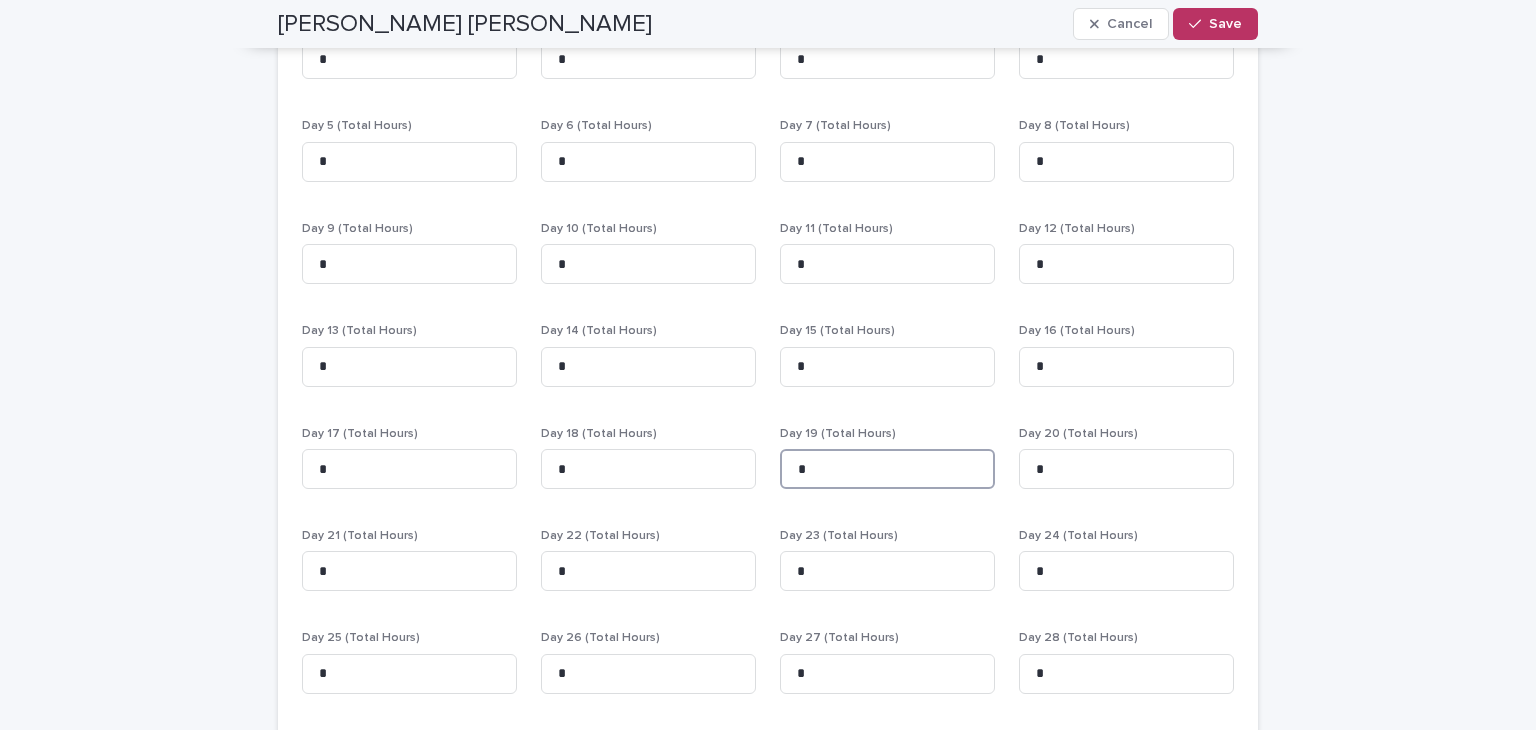 paste 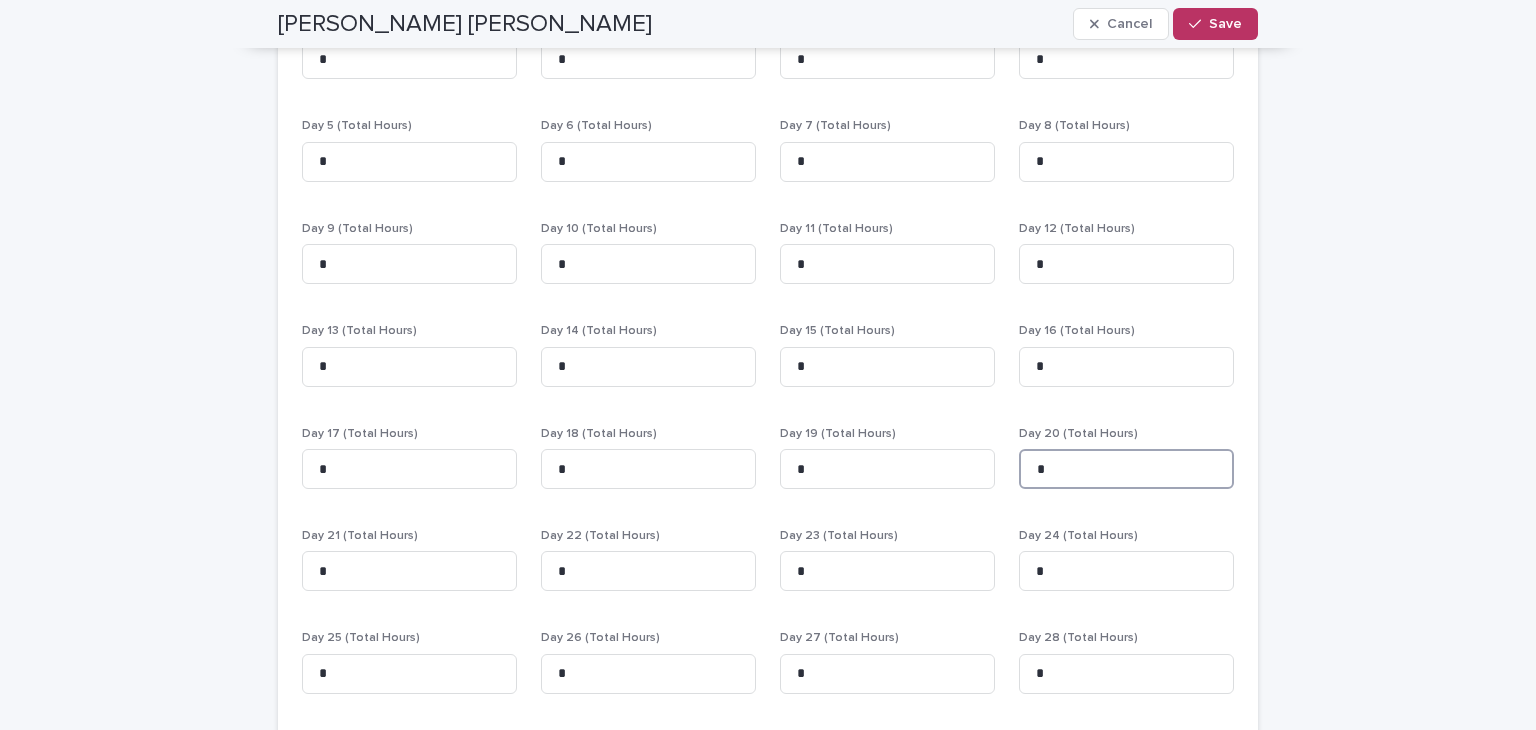 paste 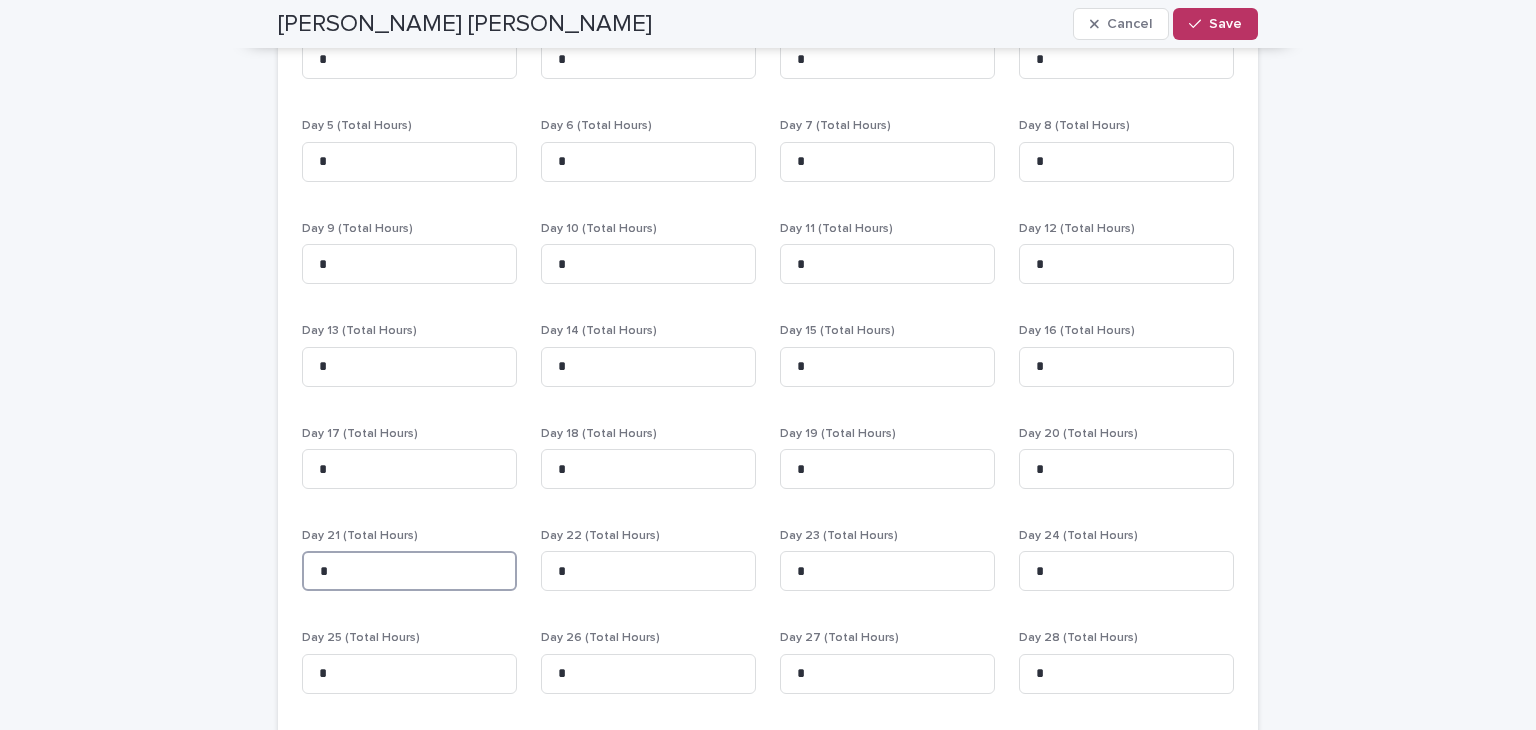 paste 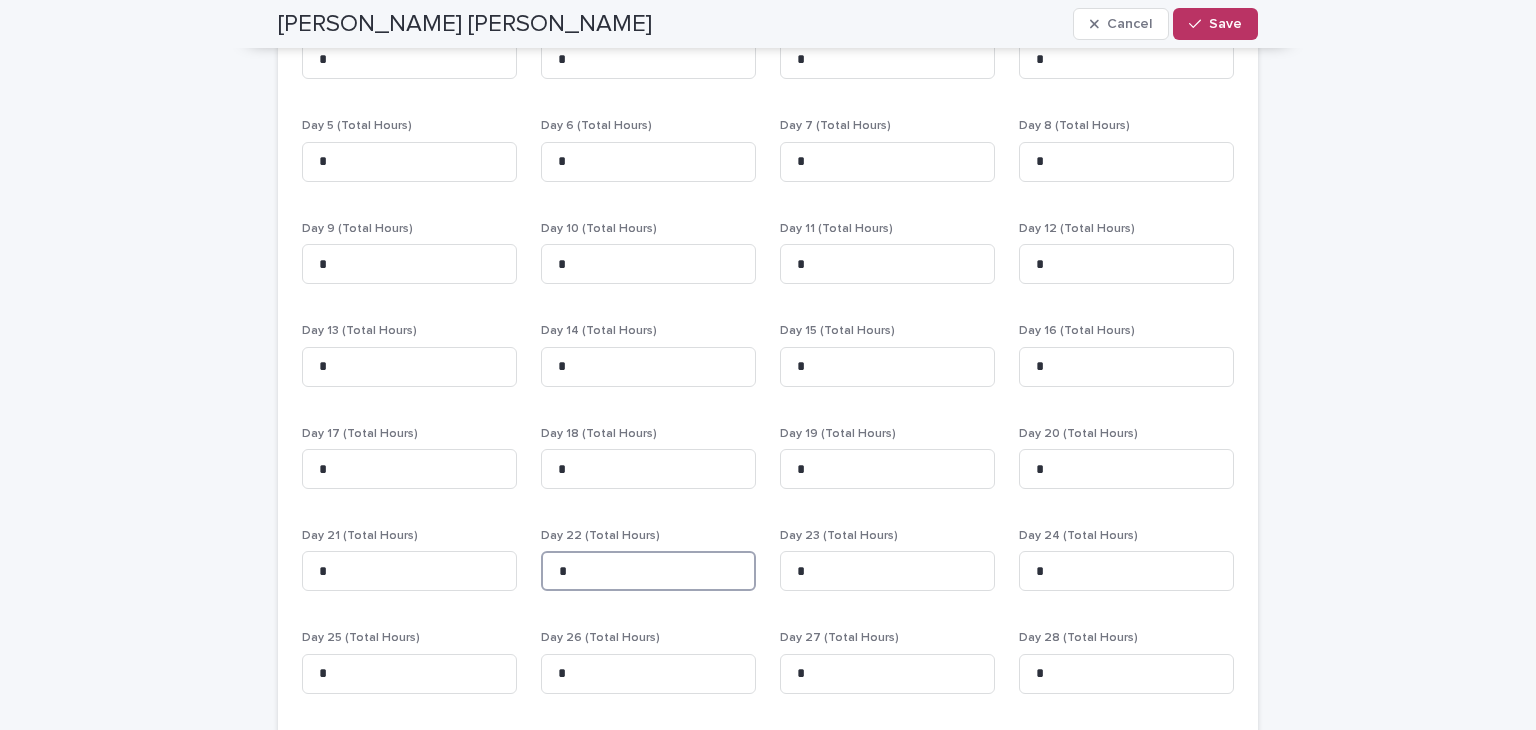paste 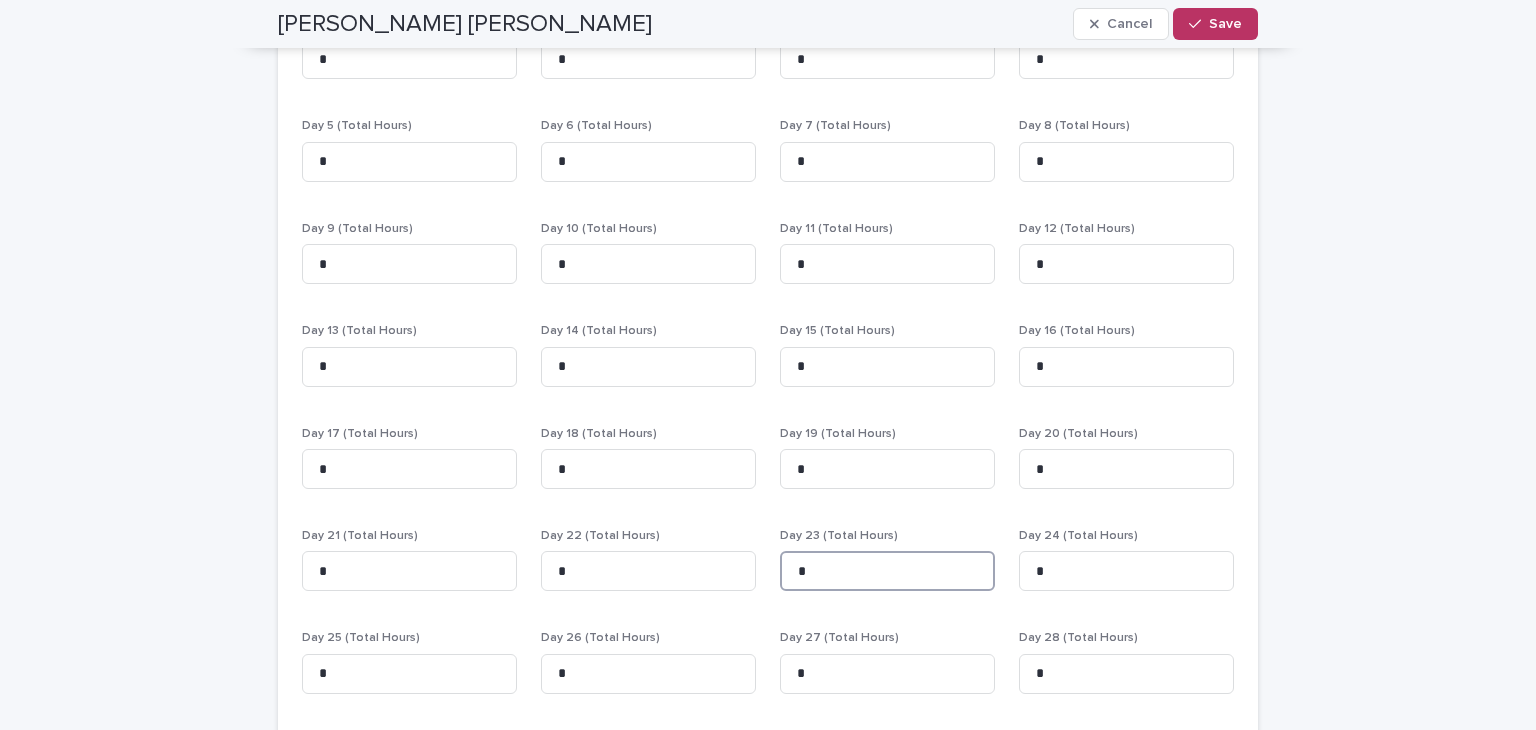 paste 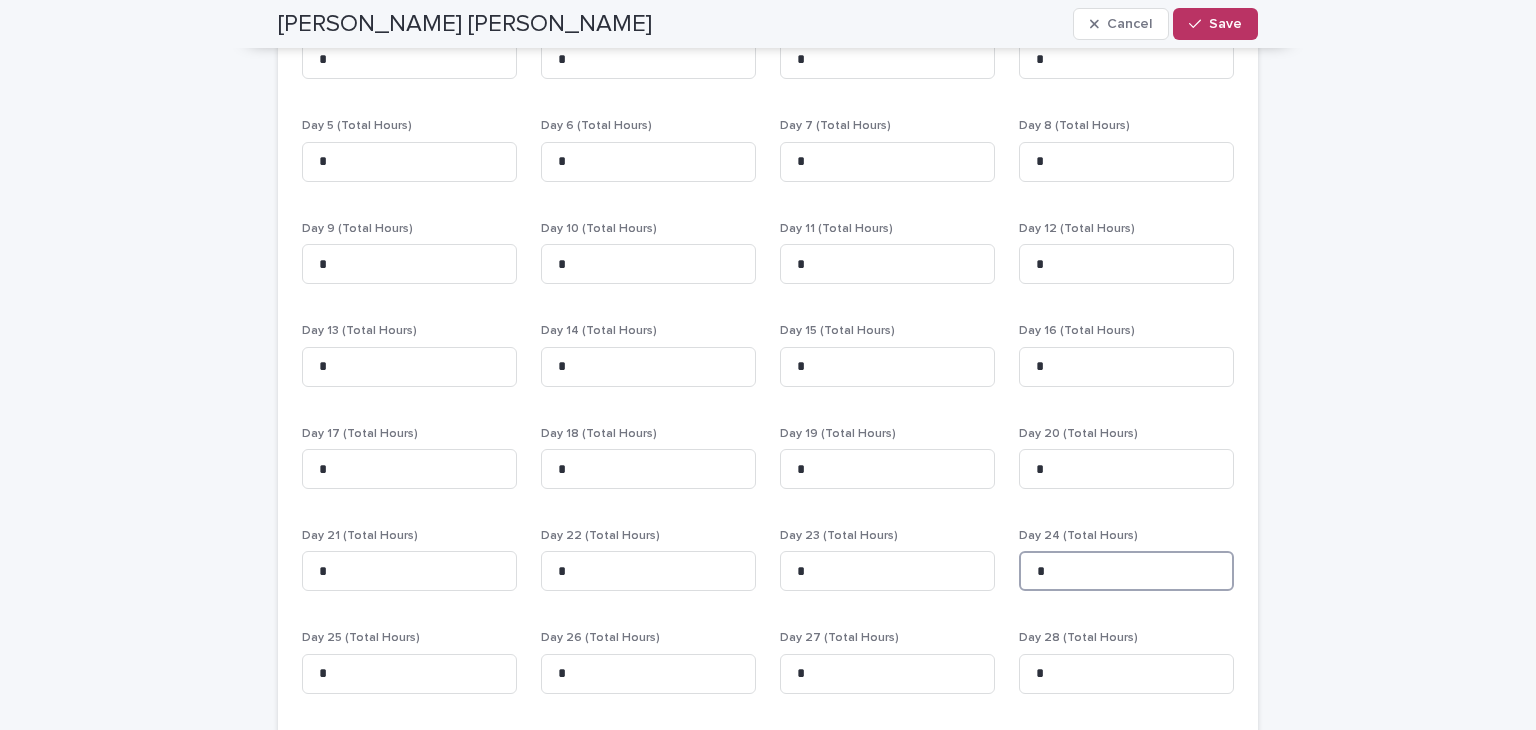 paste 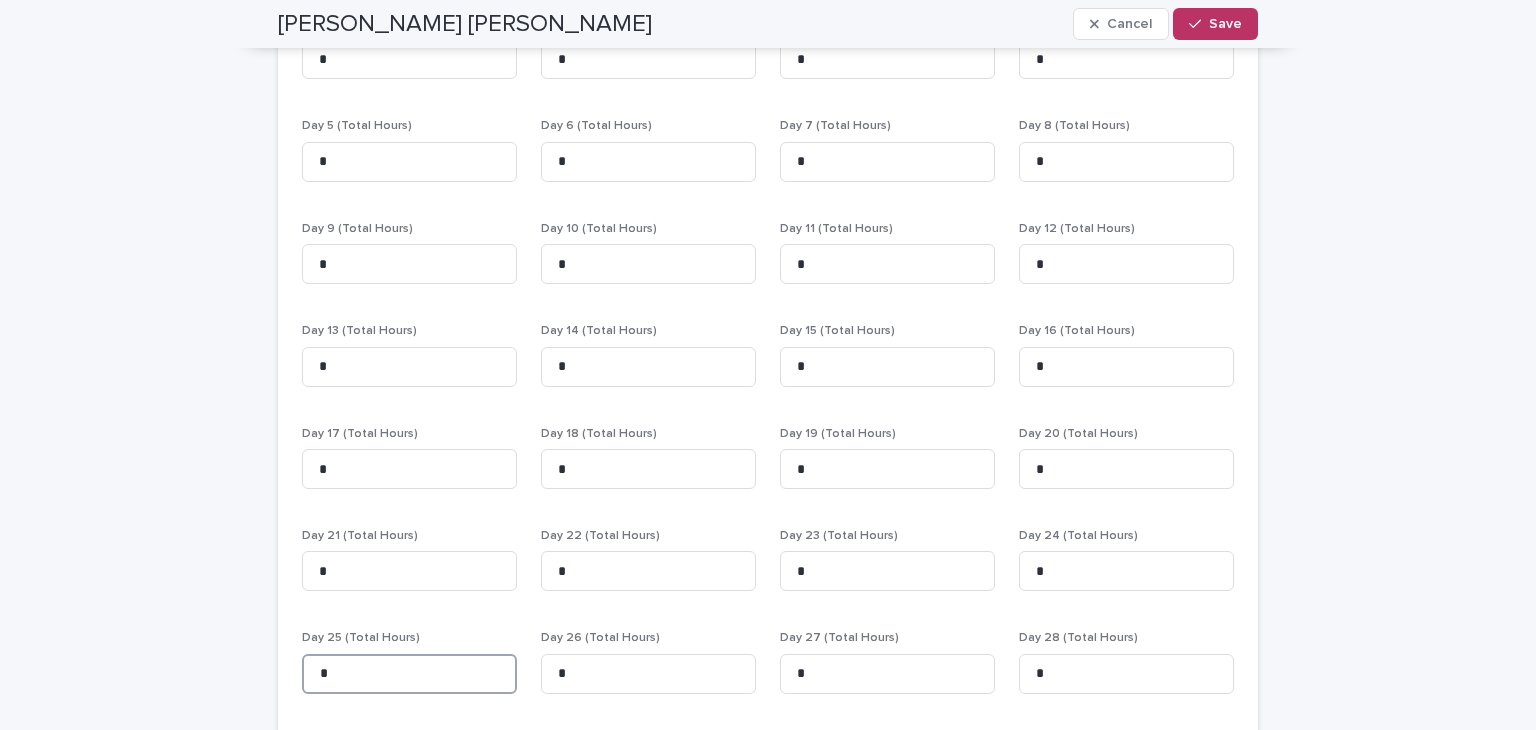 paste 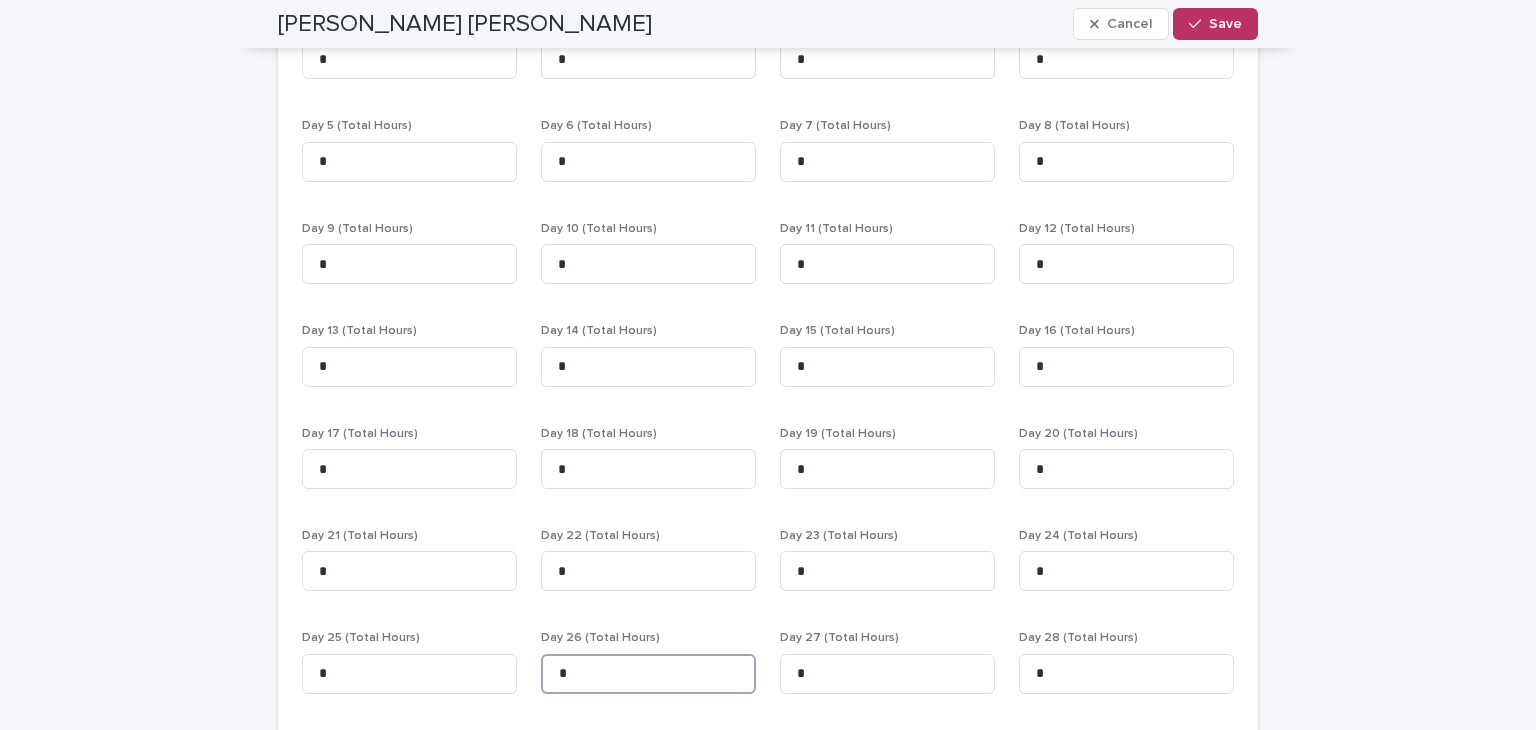 paste 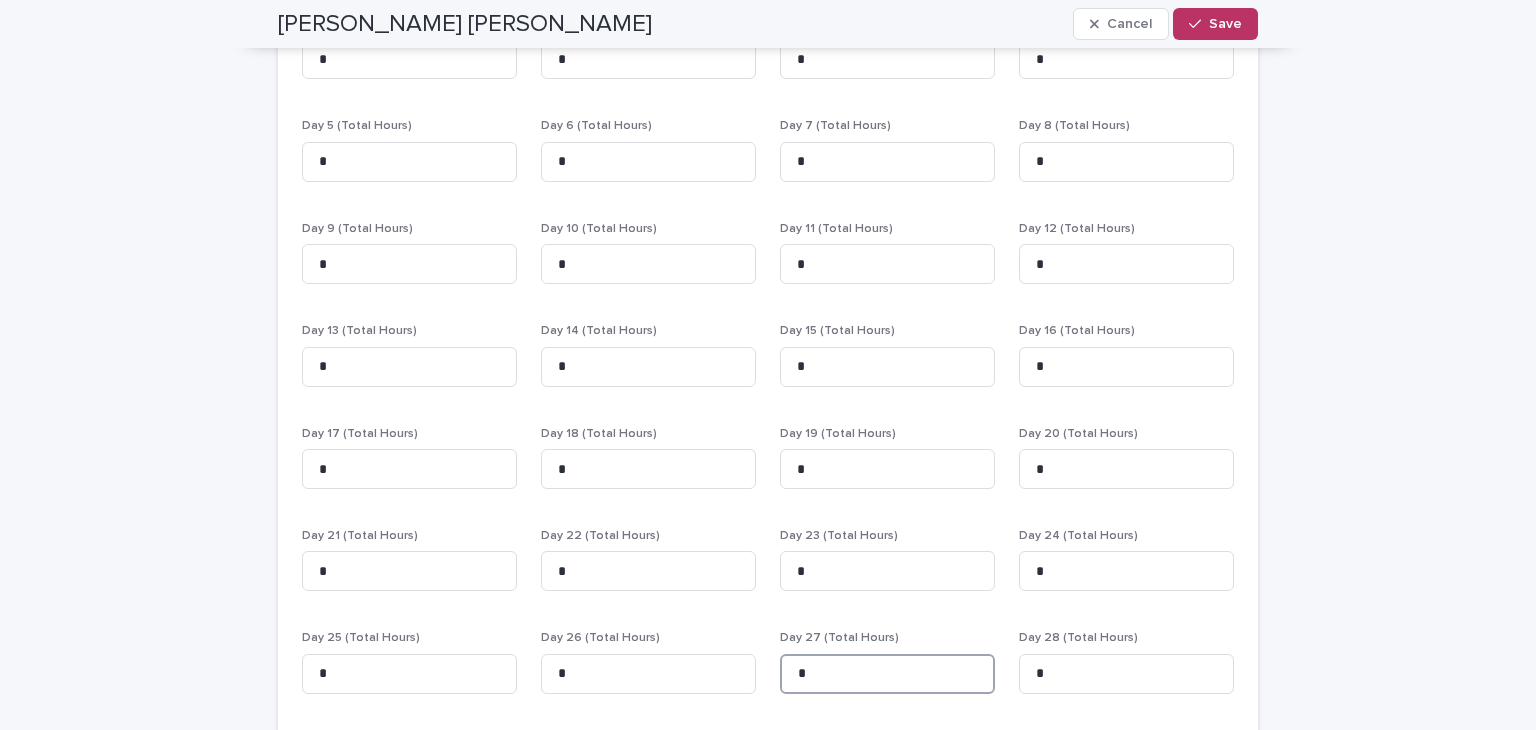paste 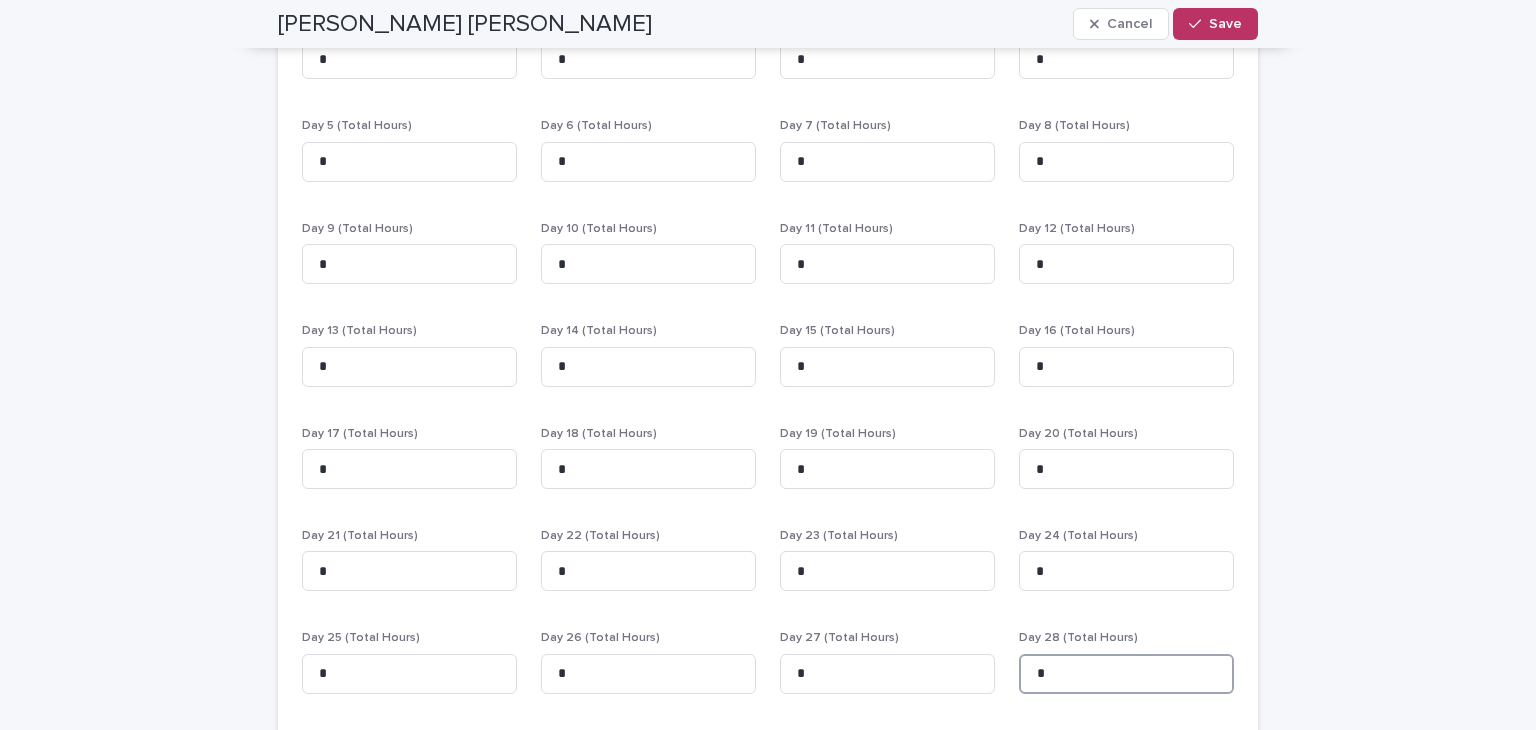 type on "*" 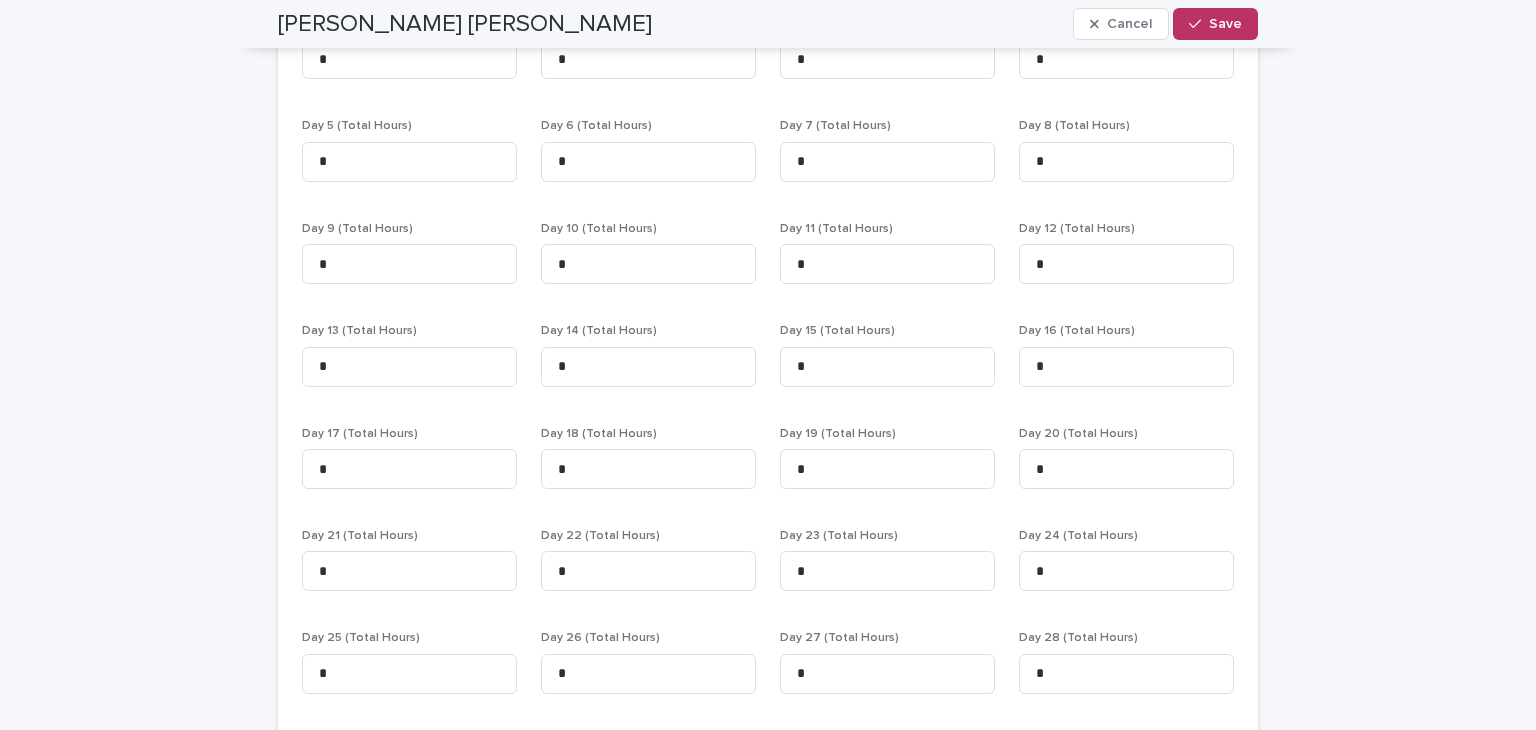 scroll, scrollTop: 725, scrollLeft: 0, axis: vertical 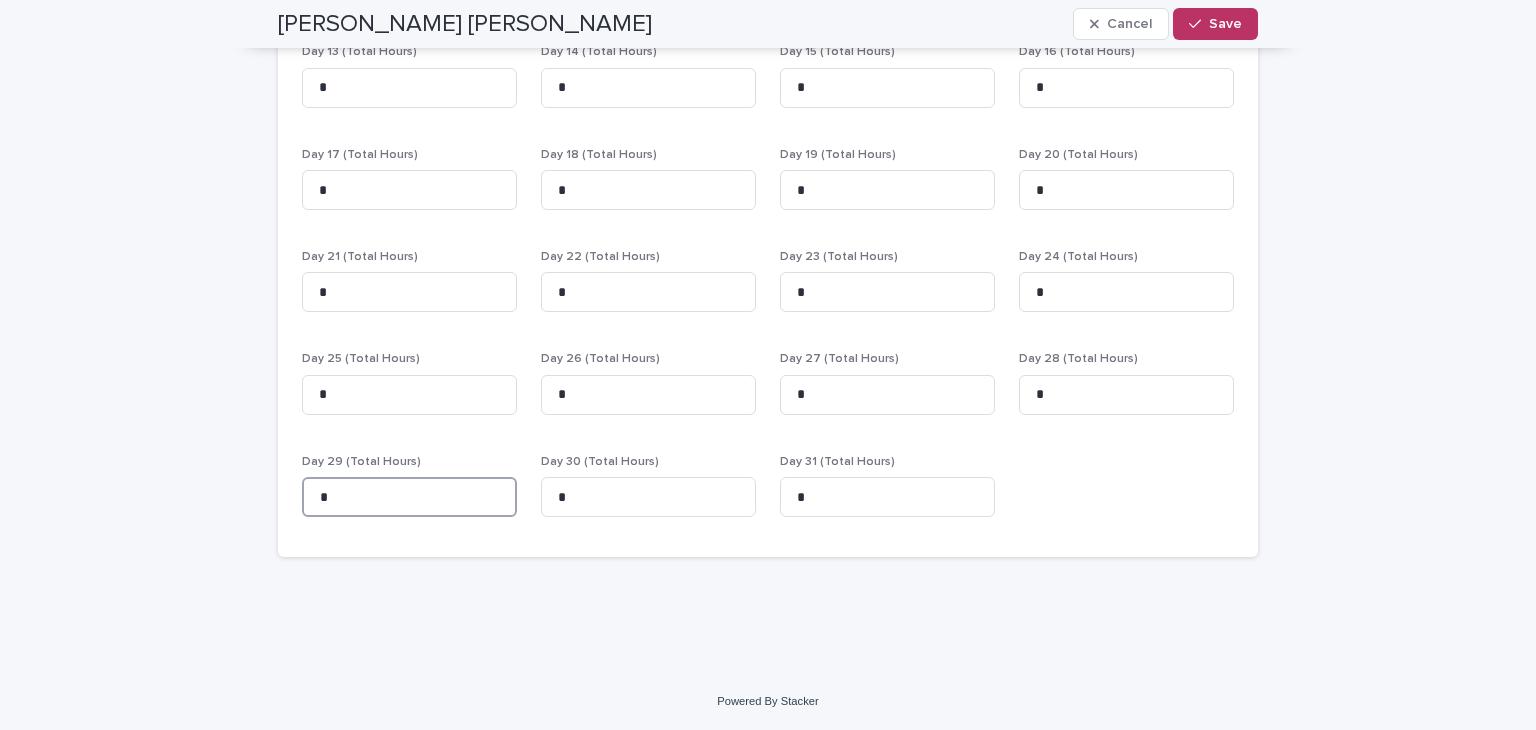 type on "*" 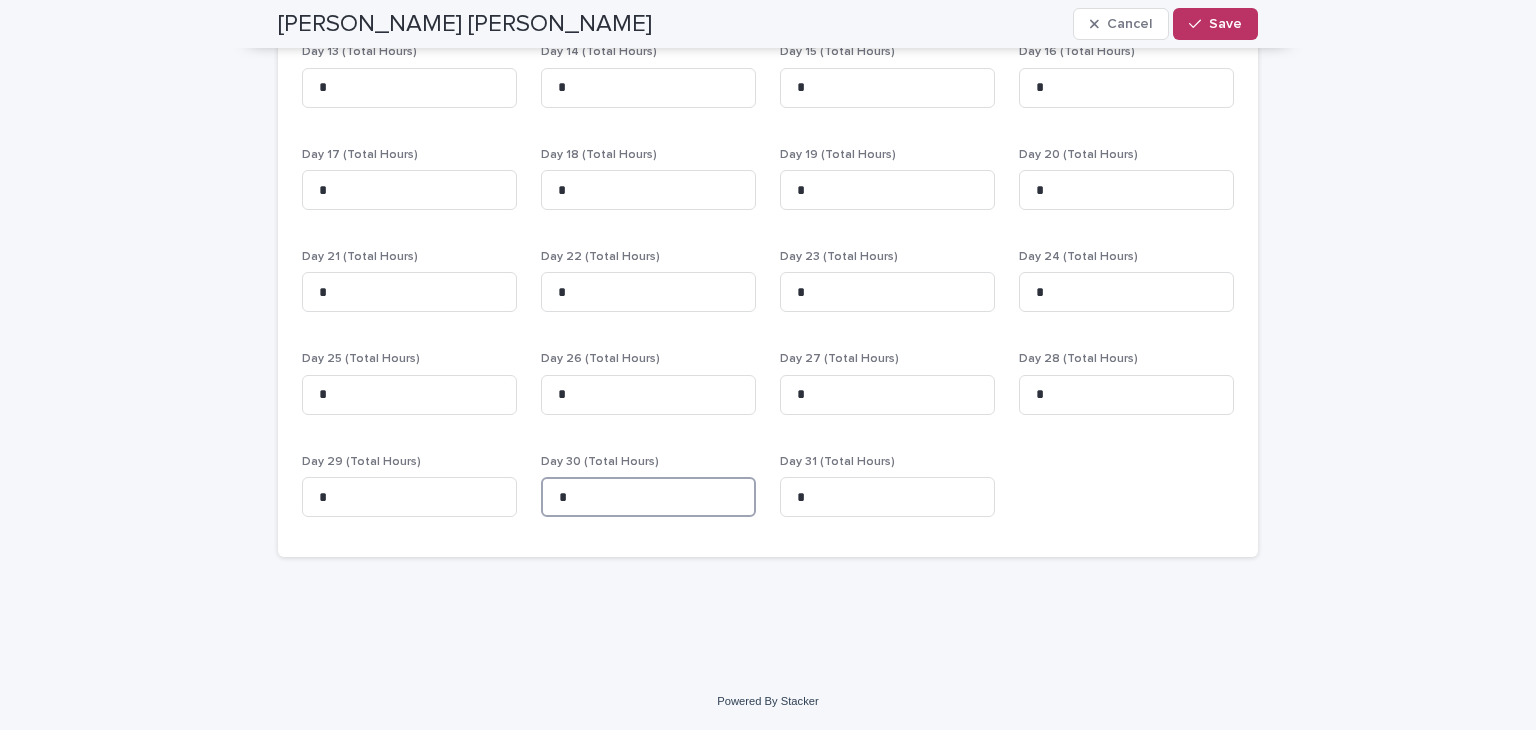 type on "*" 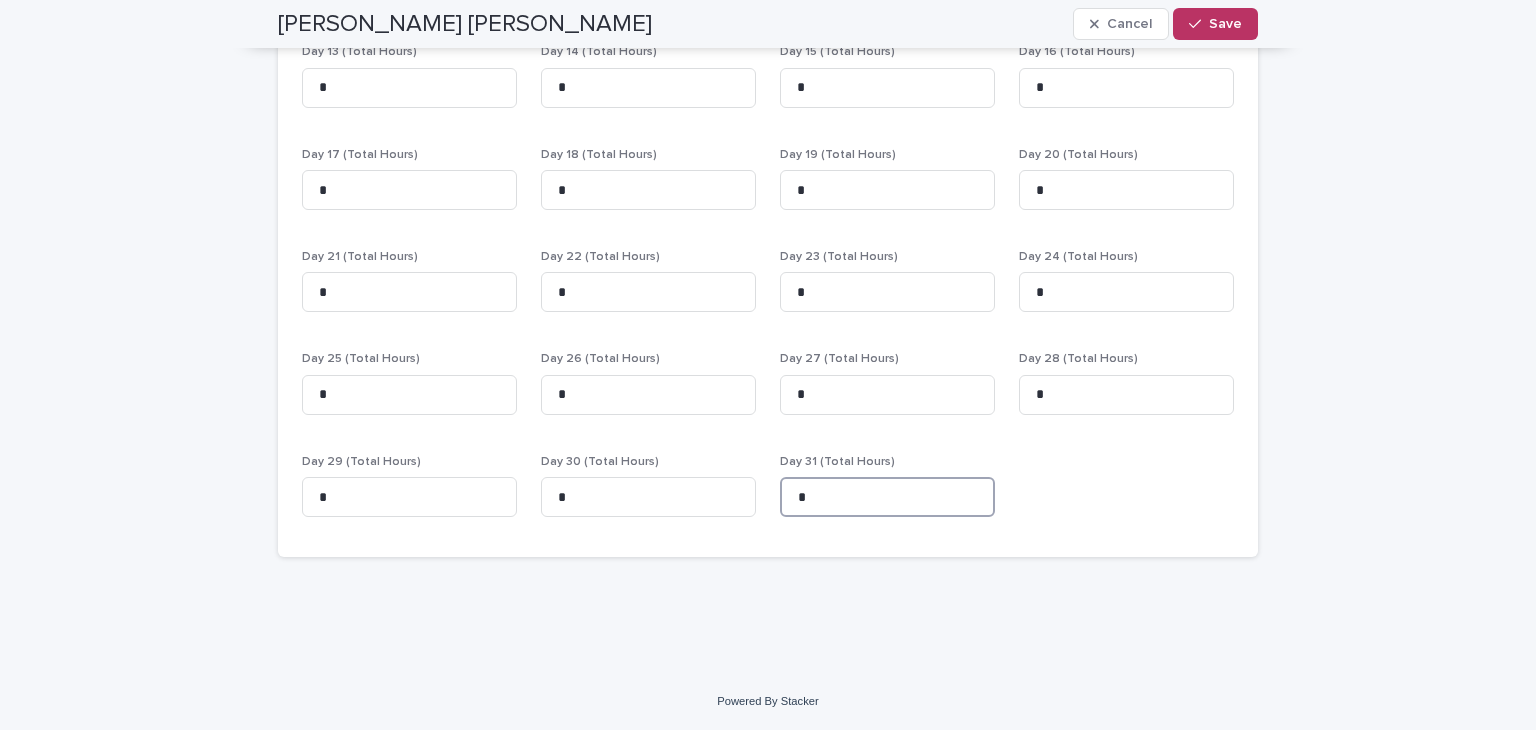 type on "*" 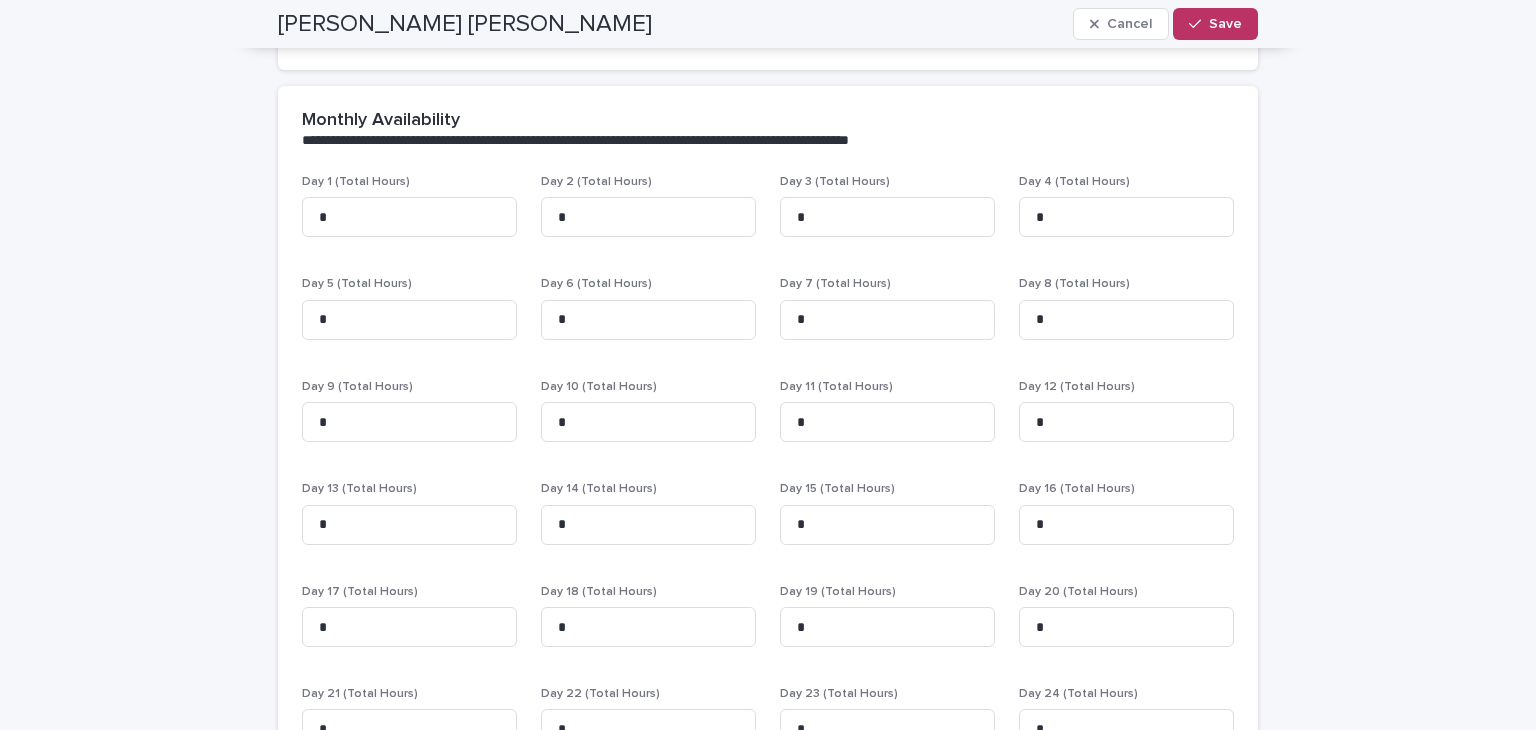 scroll, scrollTop: 129, scrollLeft: 0, axis: vertical 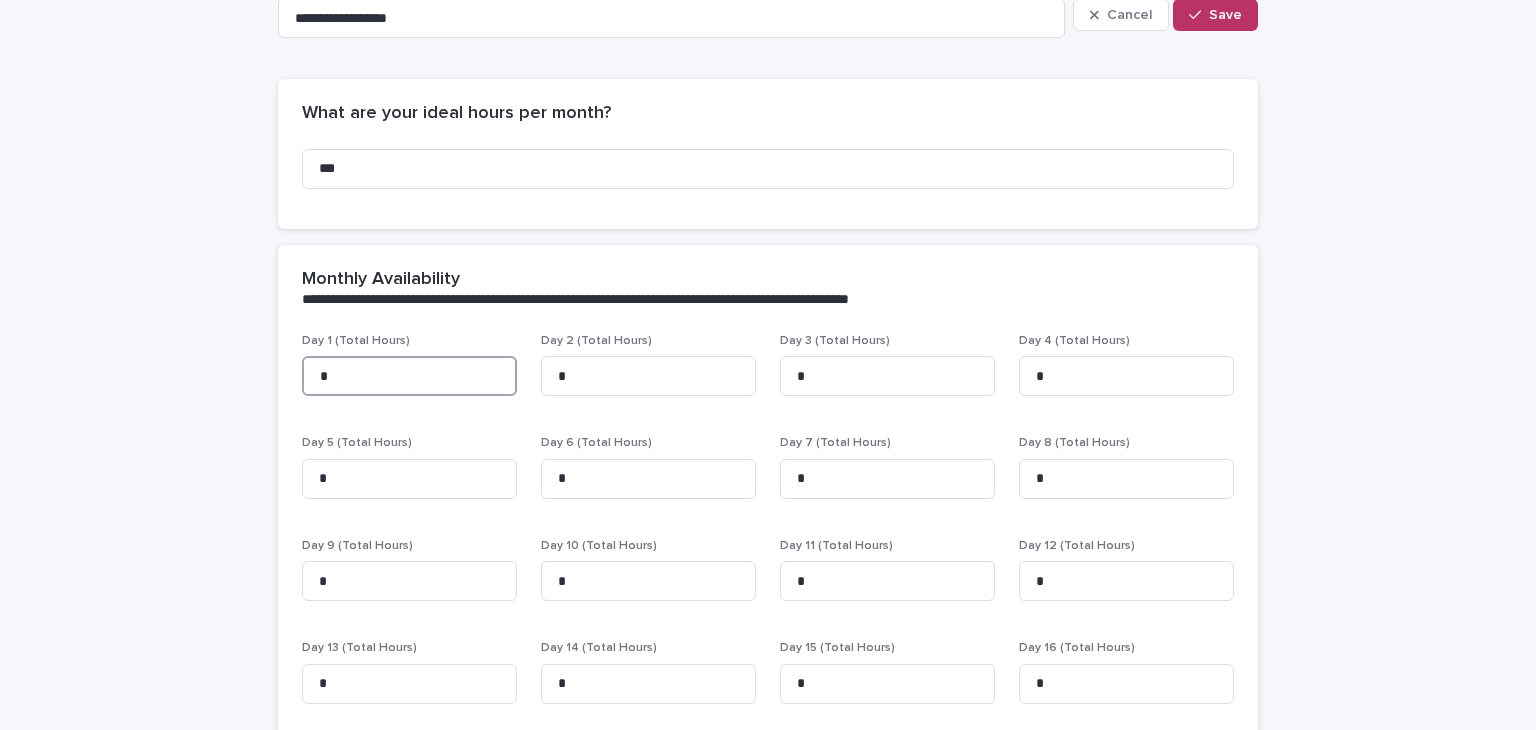 click on "*" at bounding box center [409, 376] 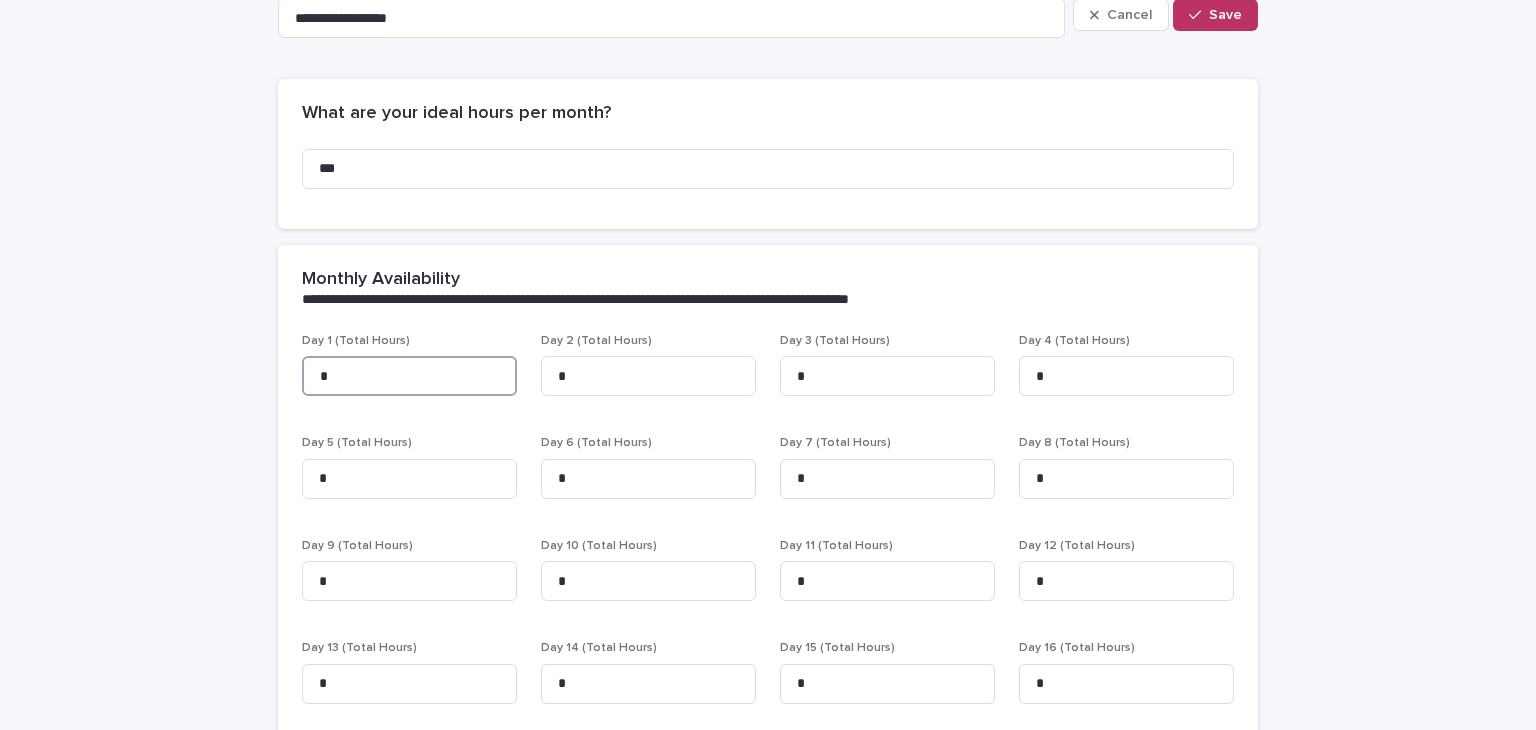 click on "*" at bounding box center (409, 376) 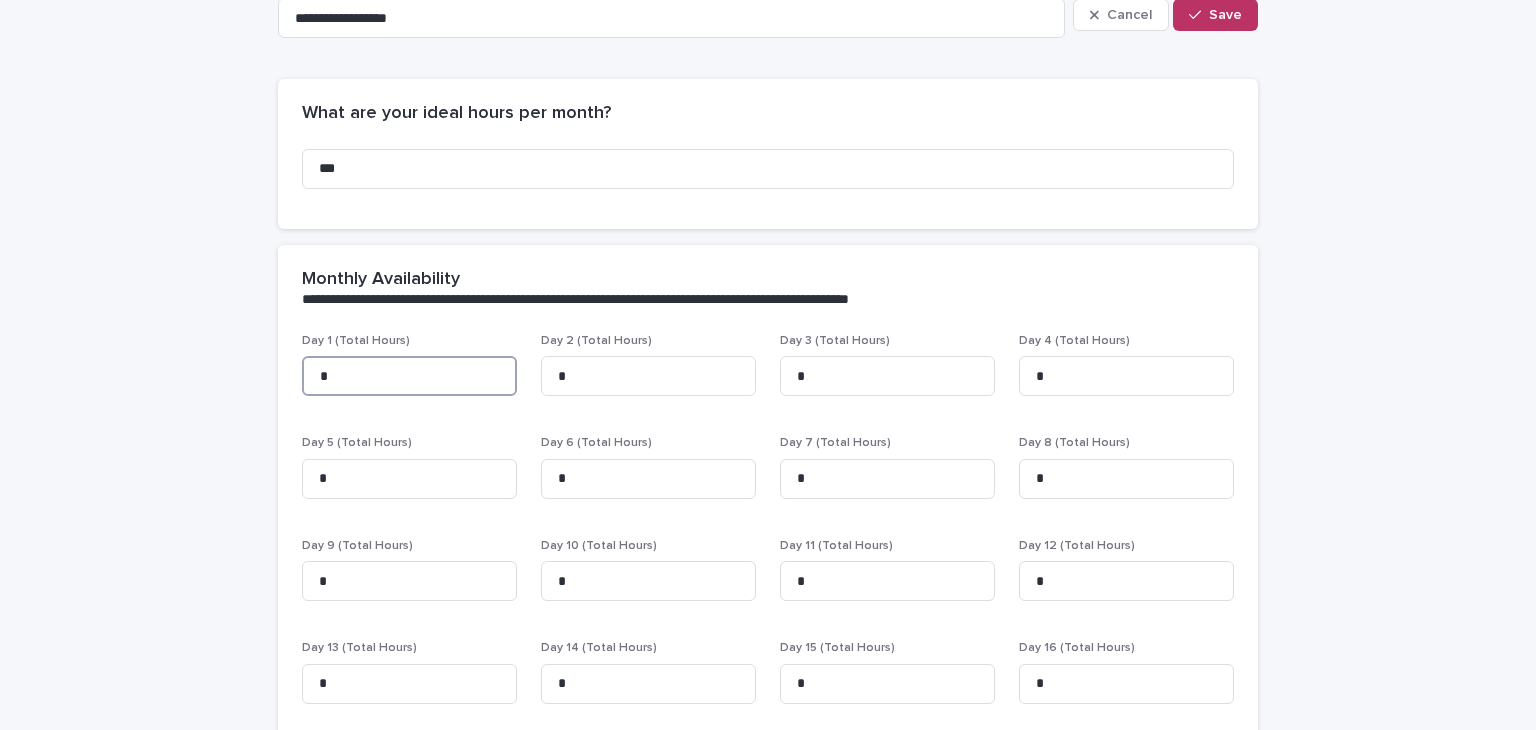 type on "*" 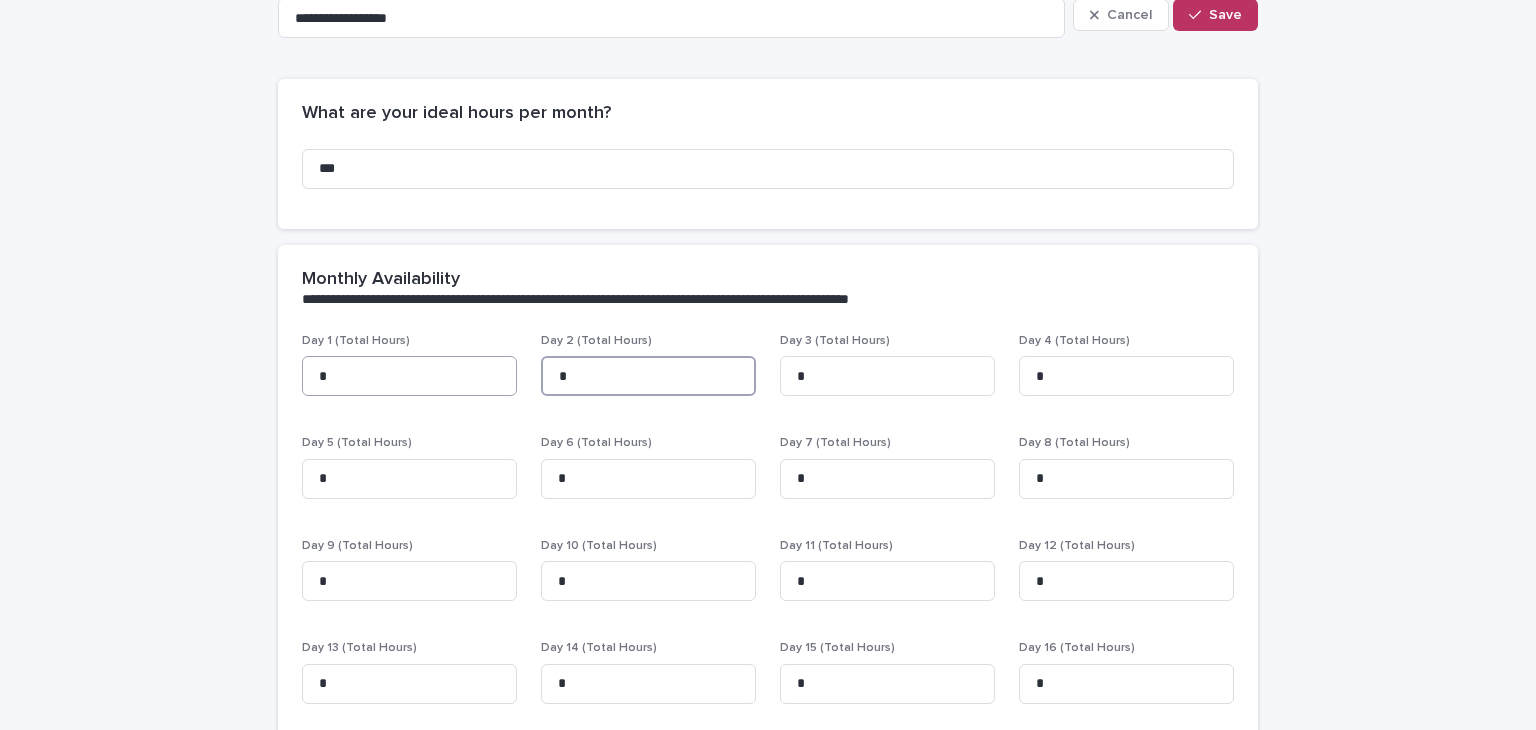 type on "*" 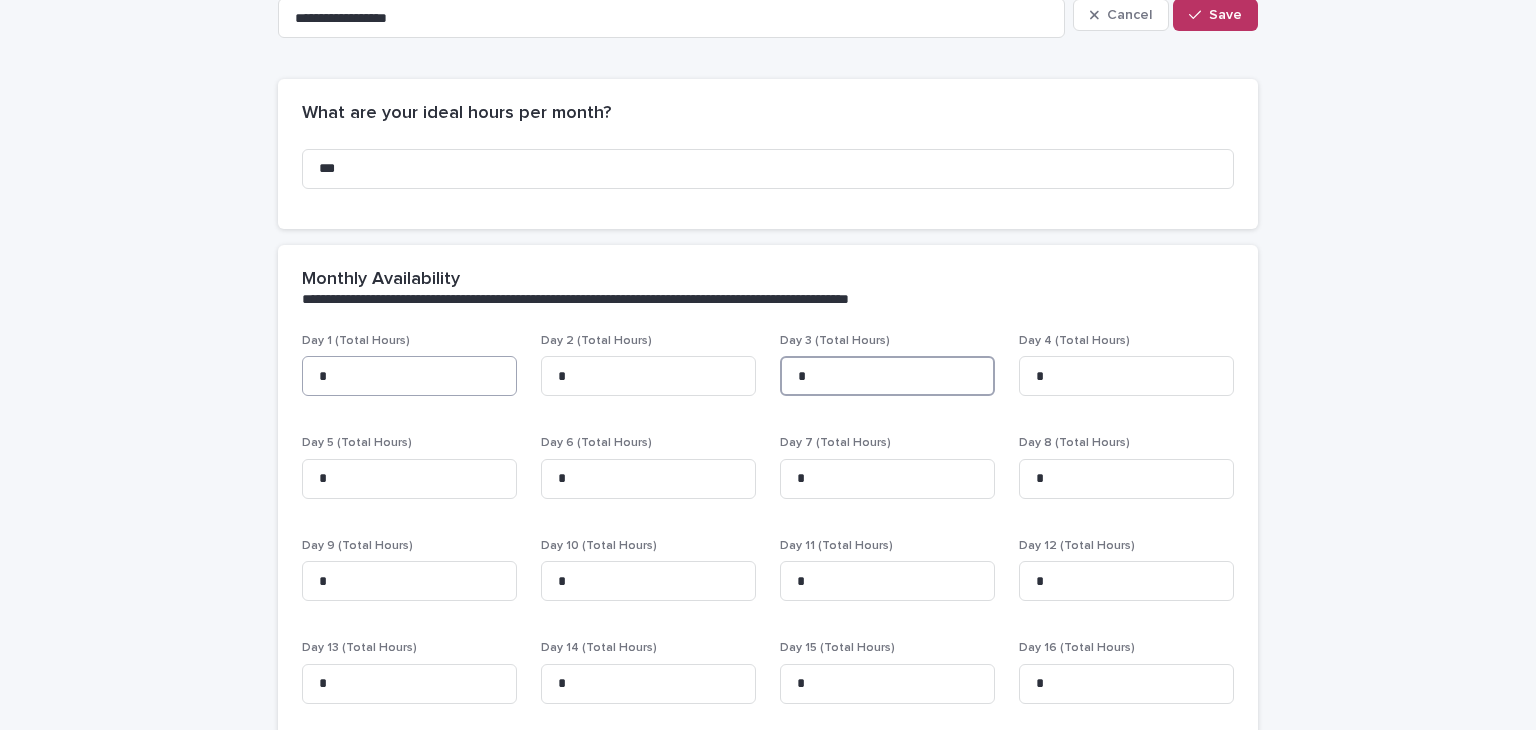 type on "*" 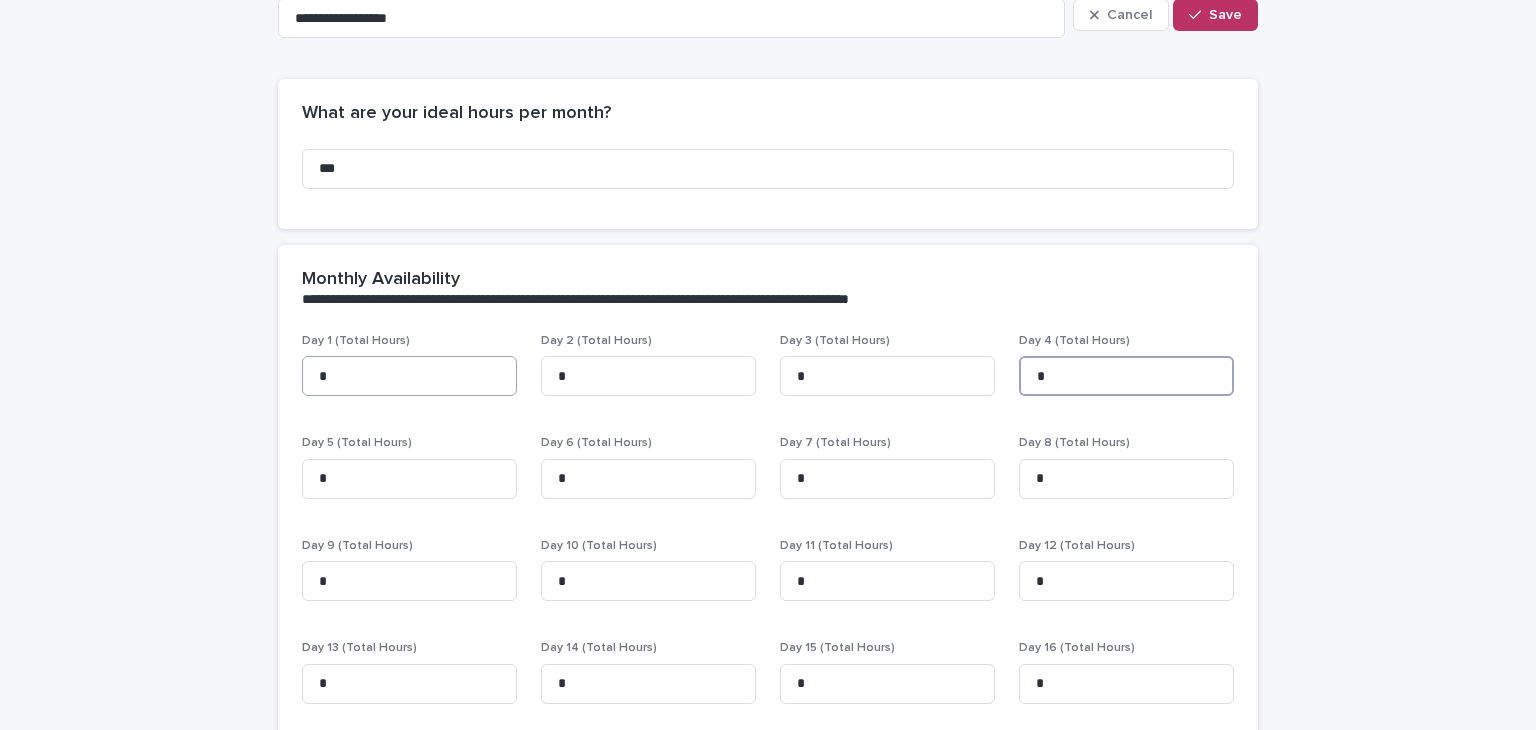 type on "*" 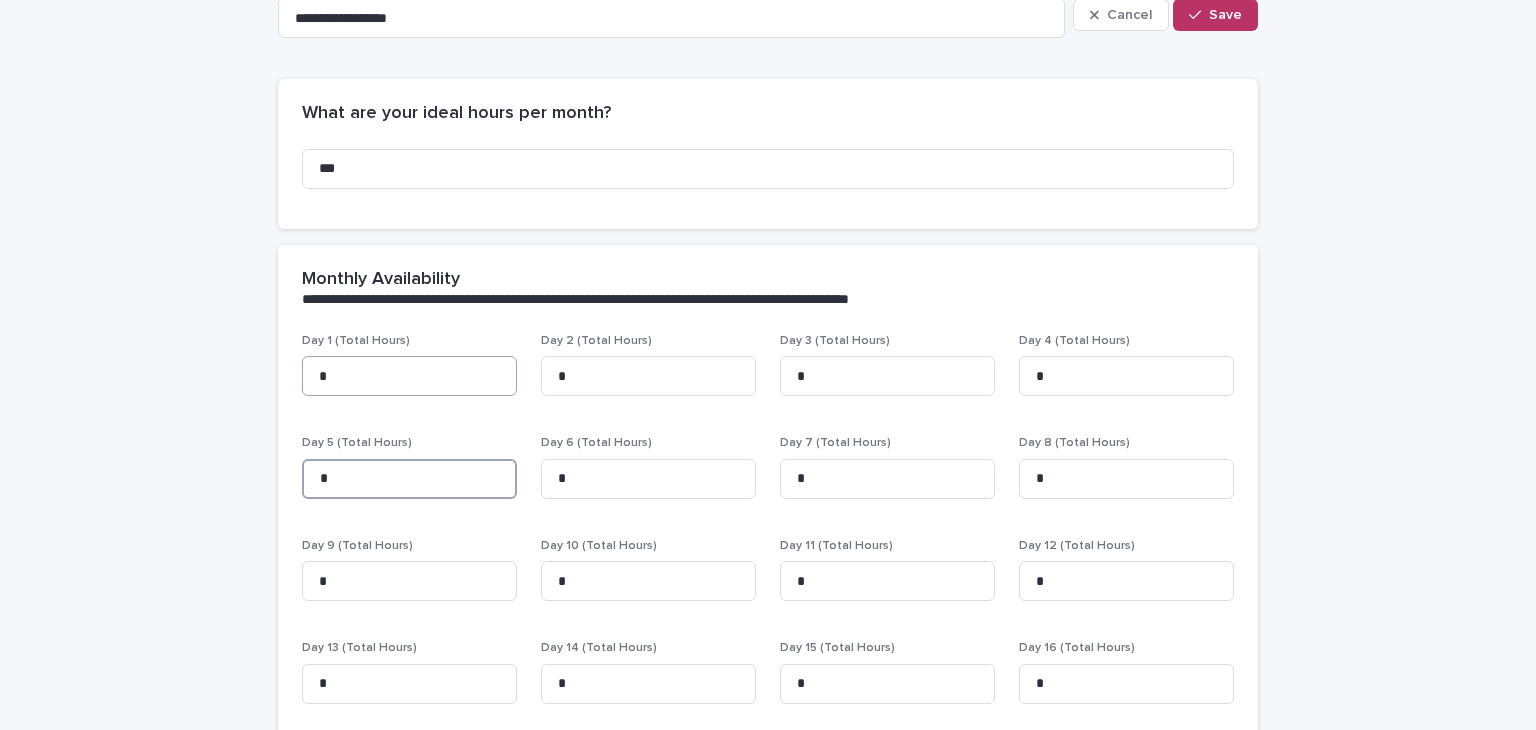 type on "*" 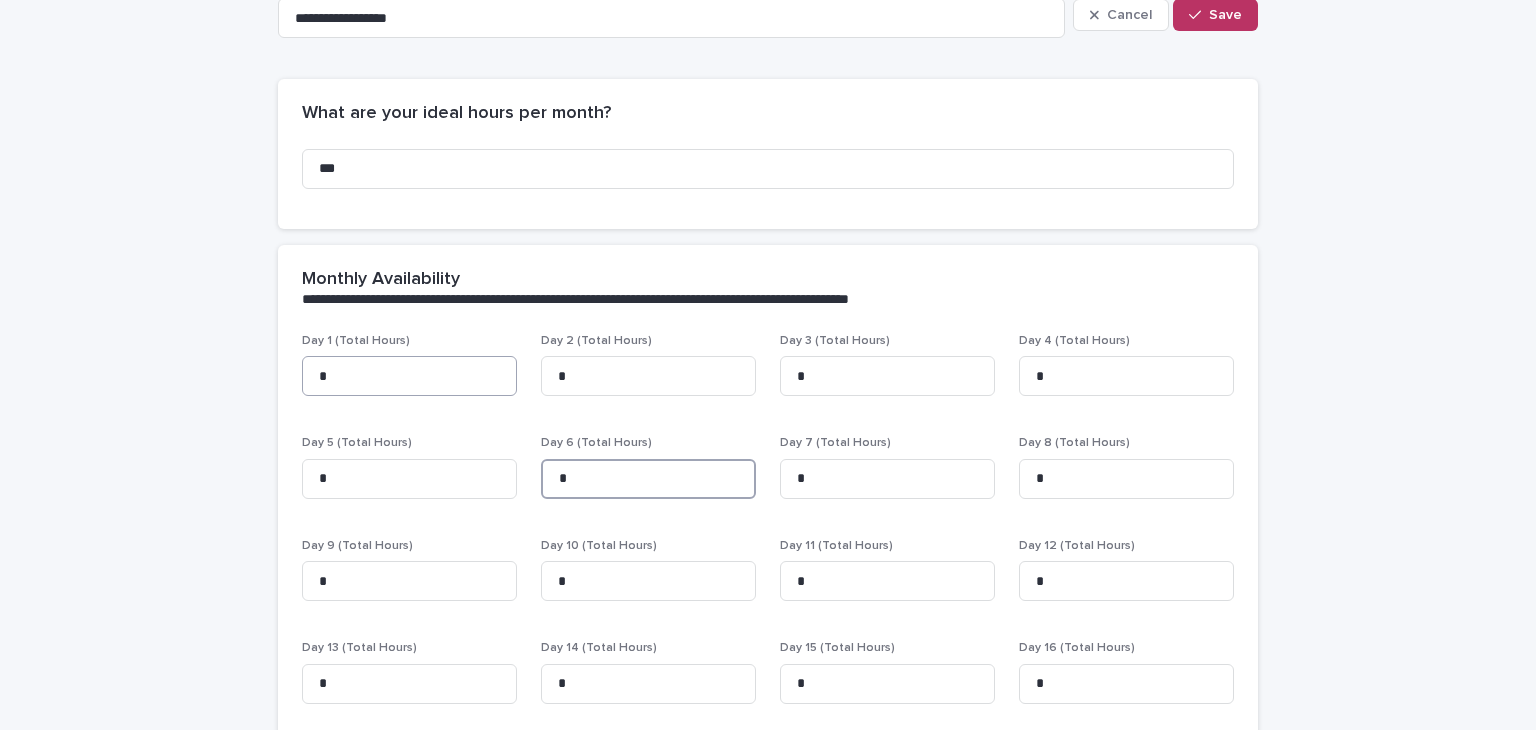 type on "*" 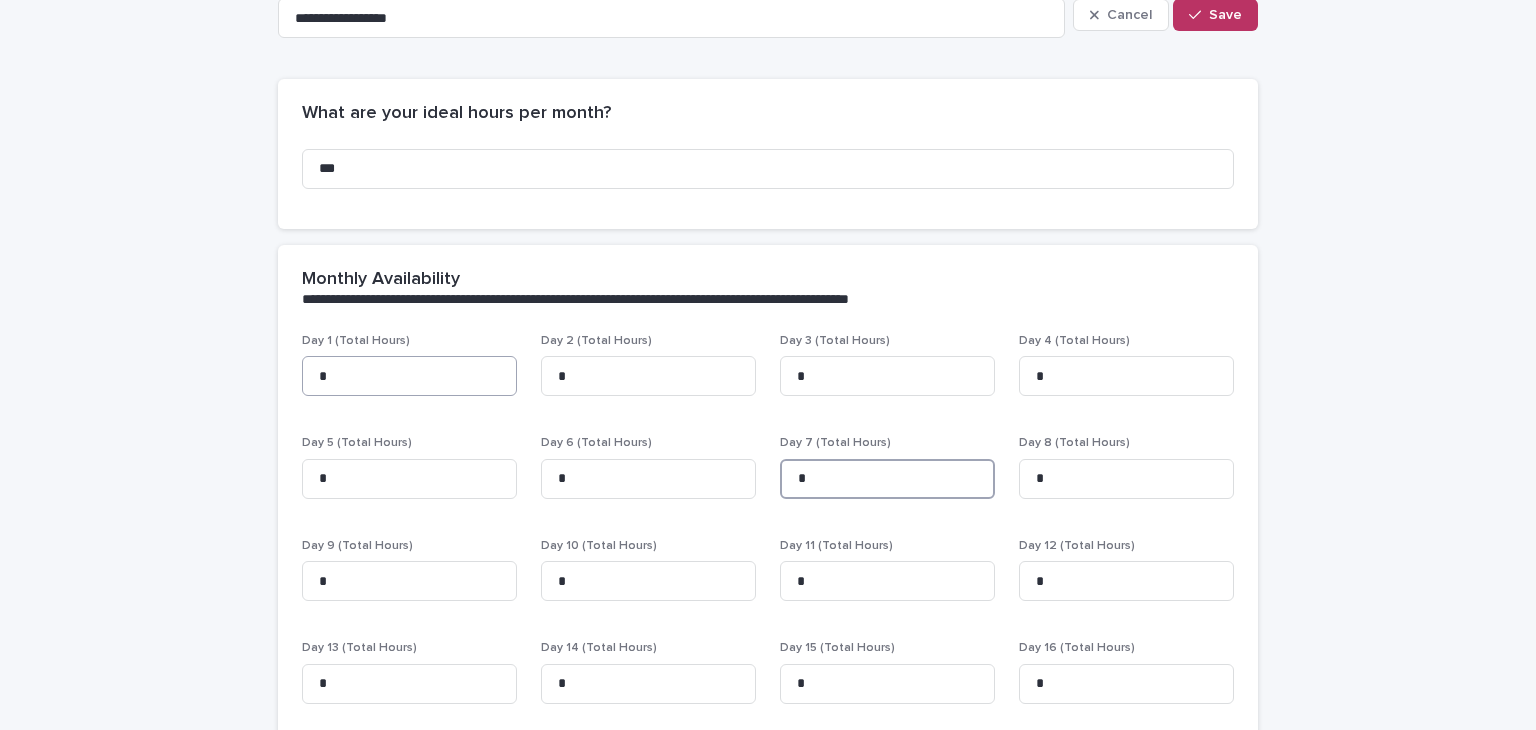 type on "*" 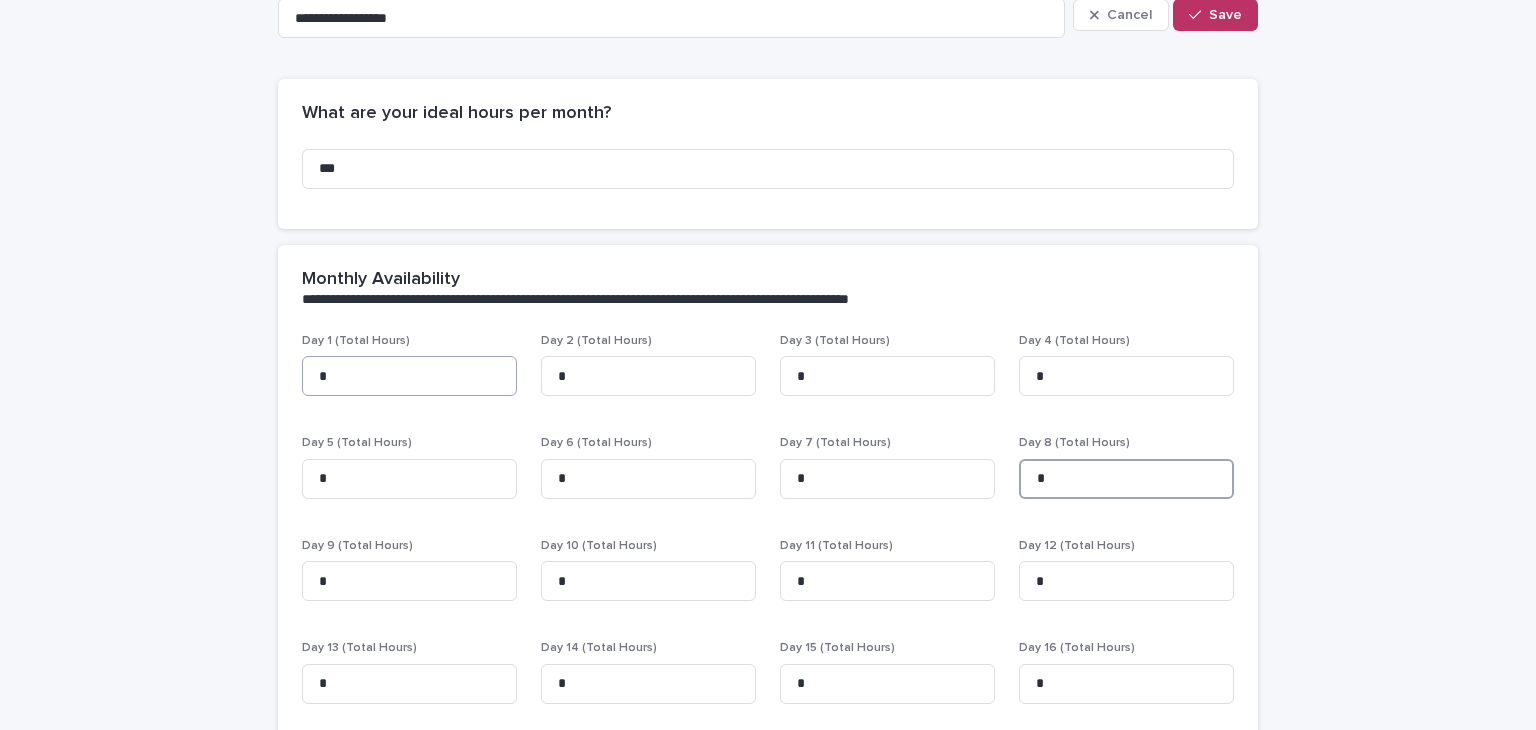 type on "*" 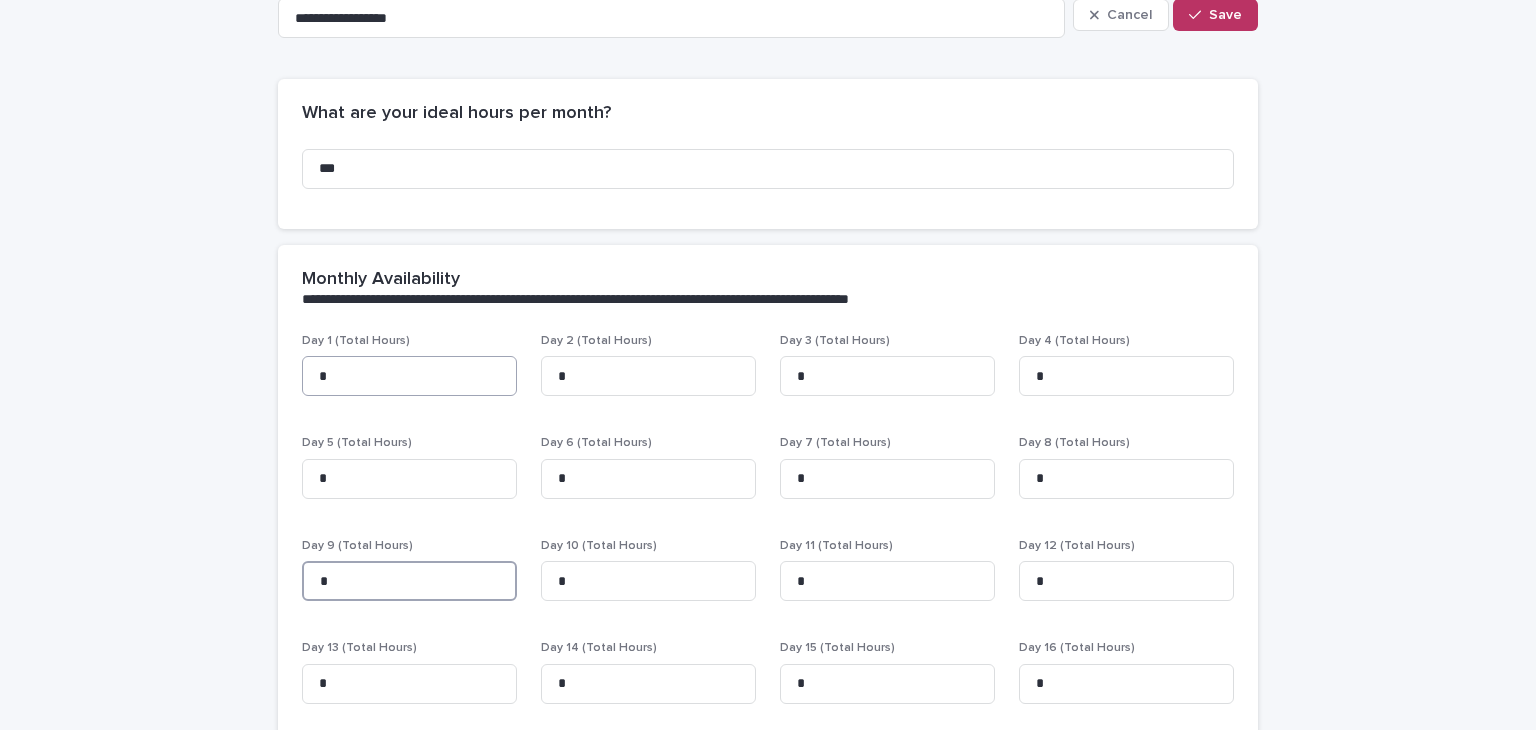 type on "*" 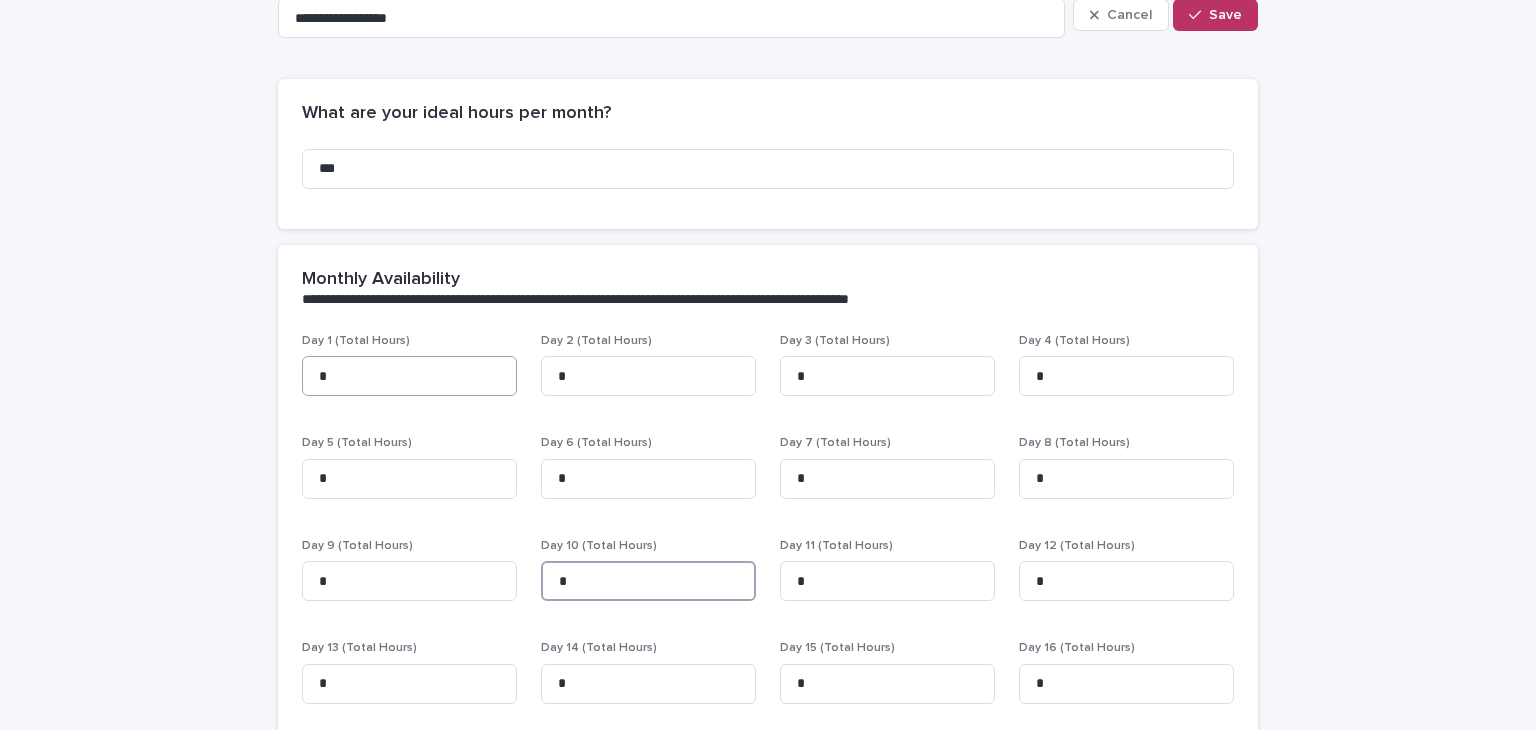 type on "*" 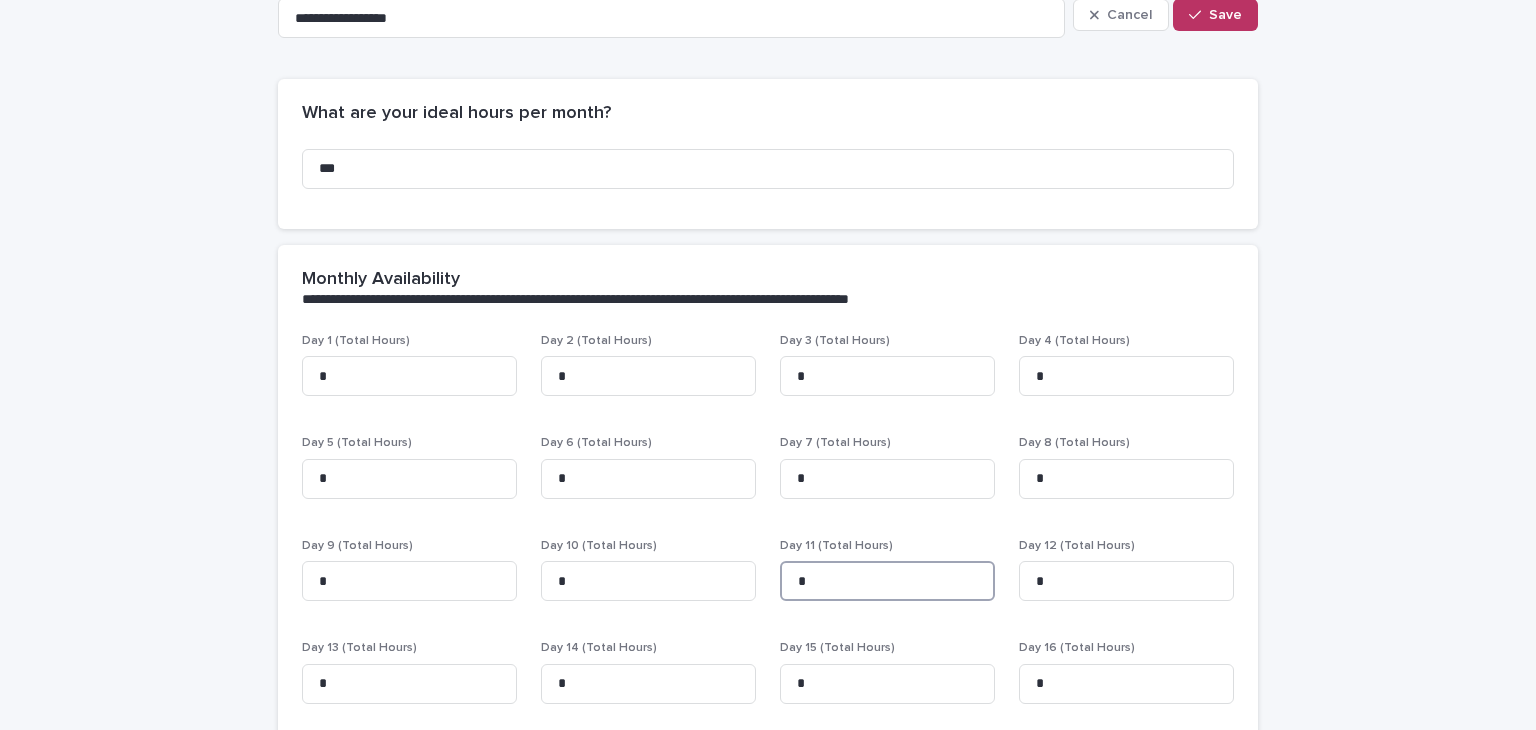 scroll, scrollTop: 0, scrollLeft: 0, axis: both 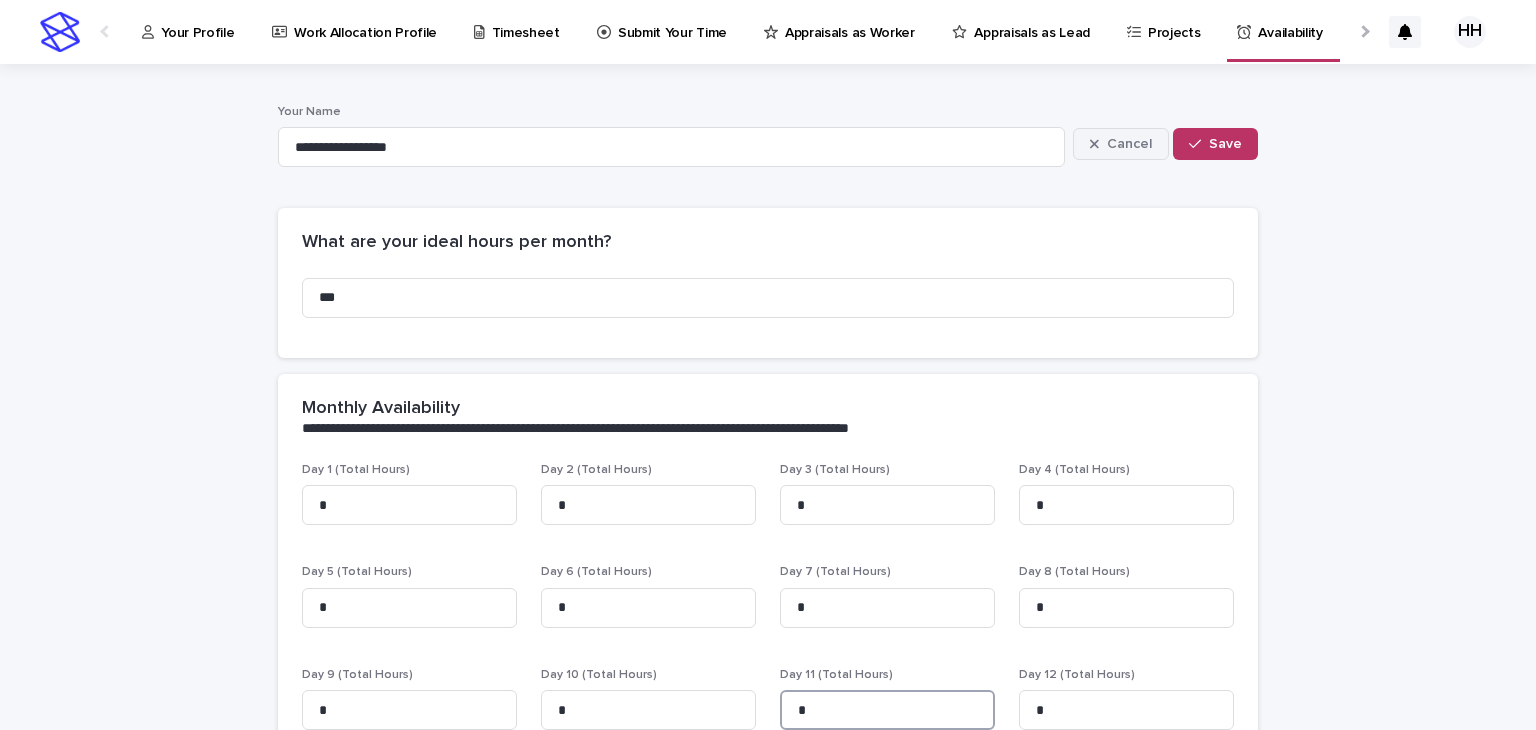 type on "*" 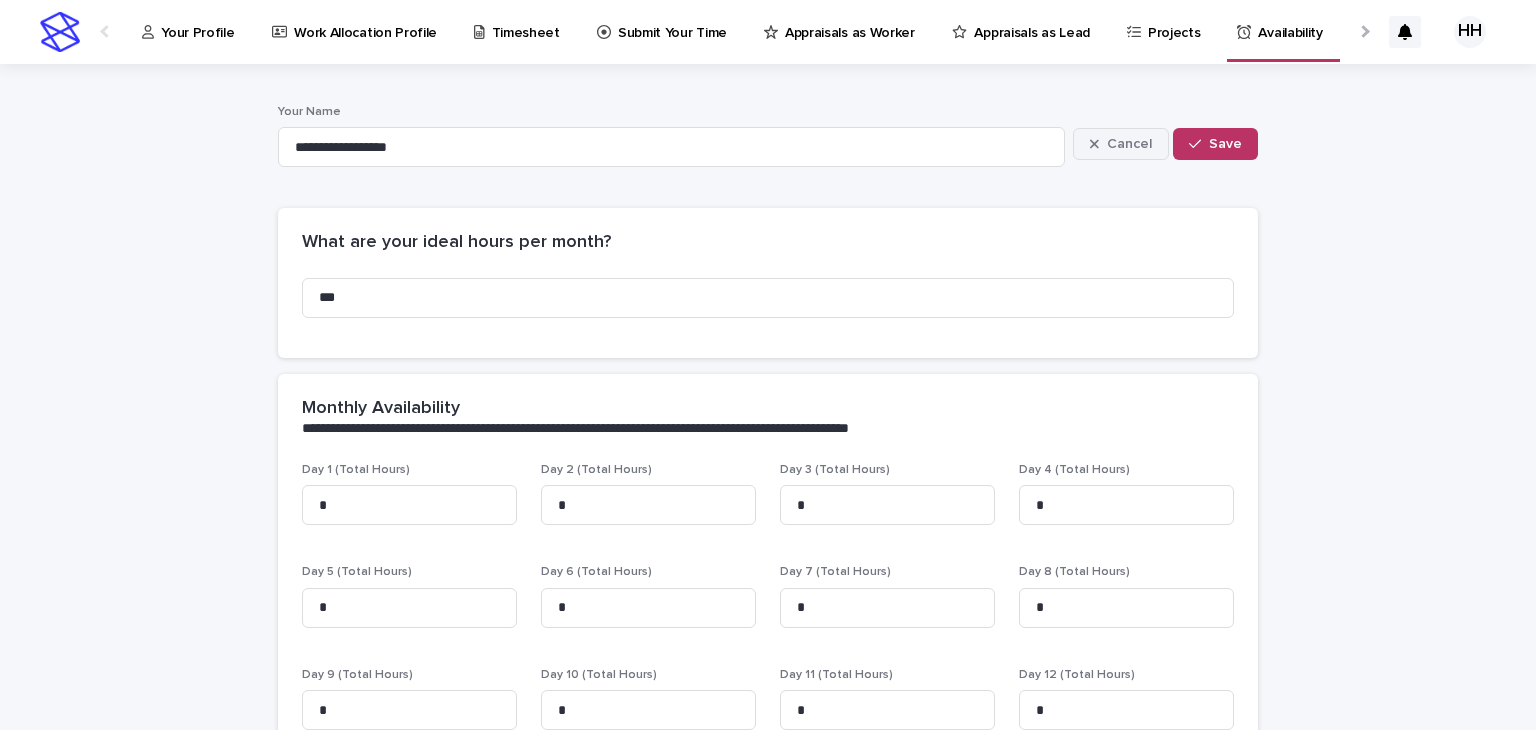 click on "Cancel" at bounding box center [1121, 144] 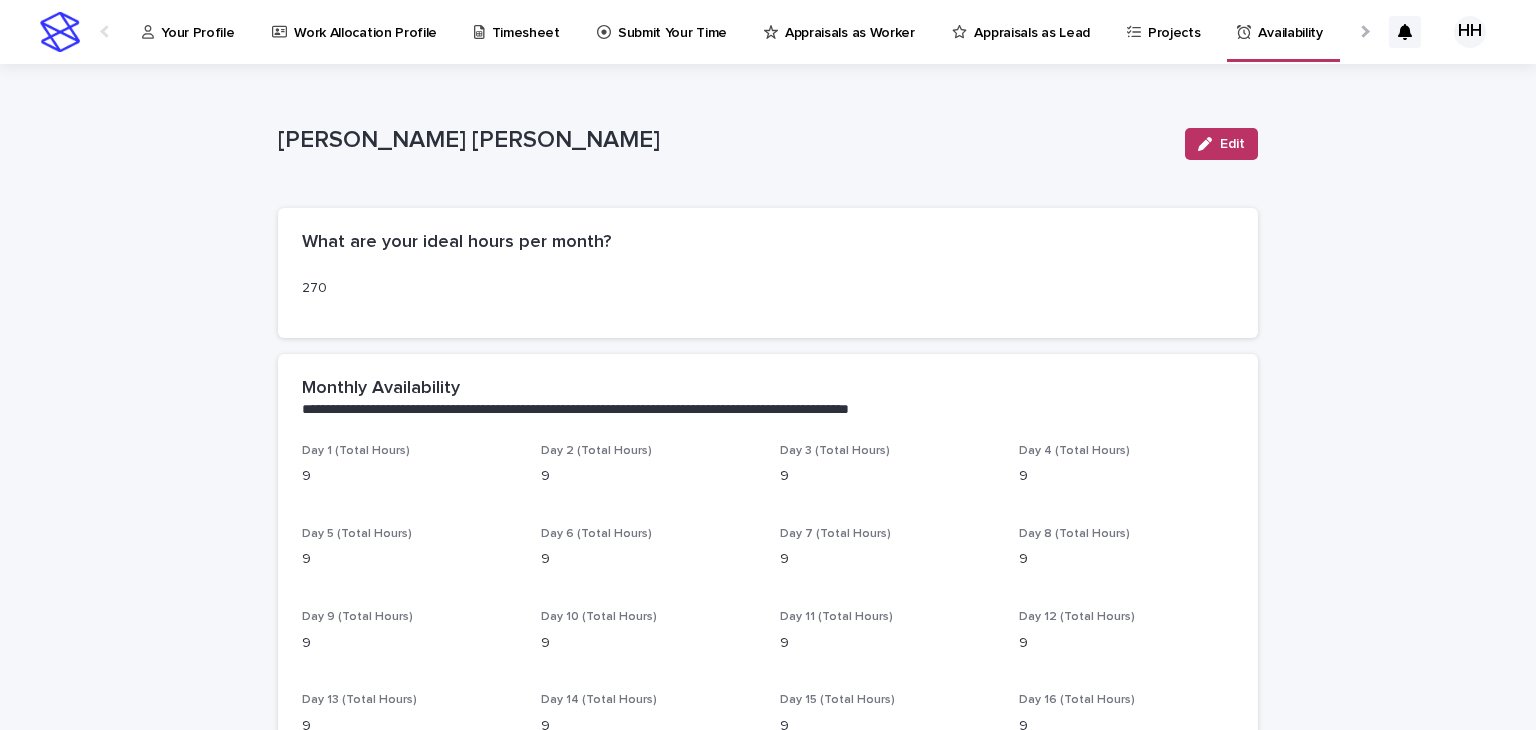click at bounding box center (1363, 31) 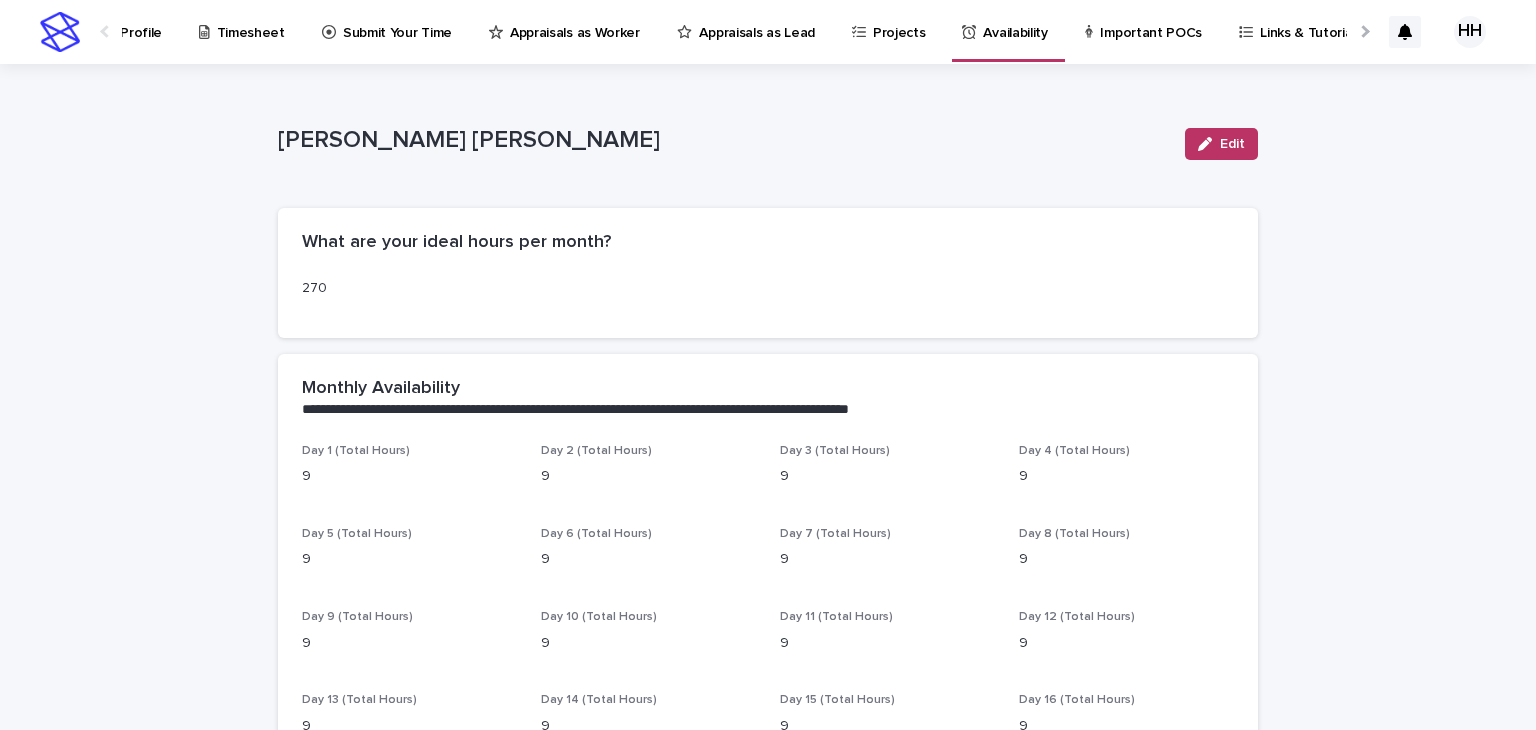 scroll, scrollTop: 0, scrollLeft: 604, axis: horizontal 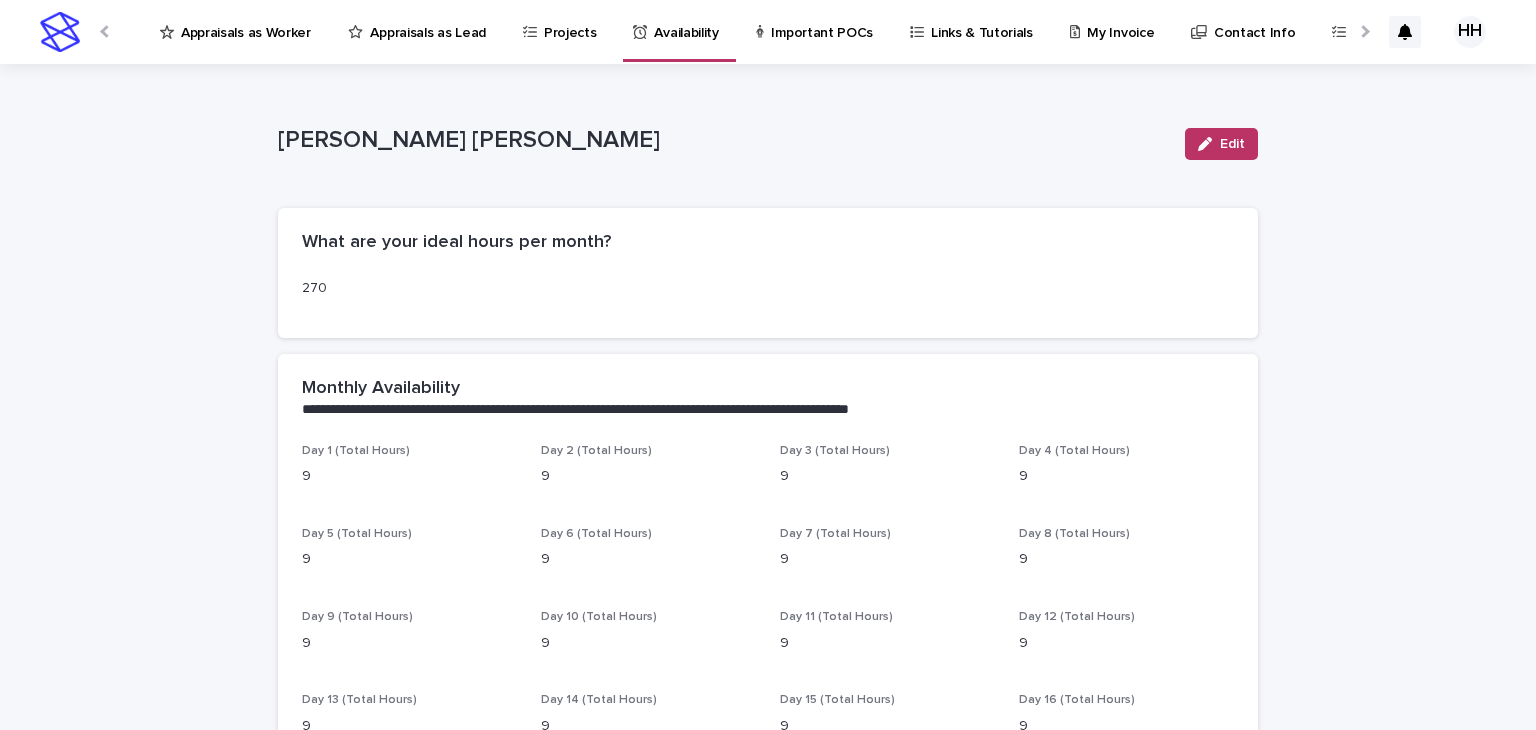 click on "Important POCs" at bounding box center [822, 21] 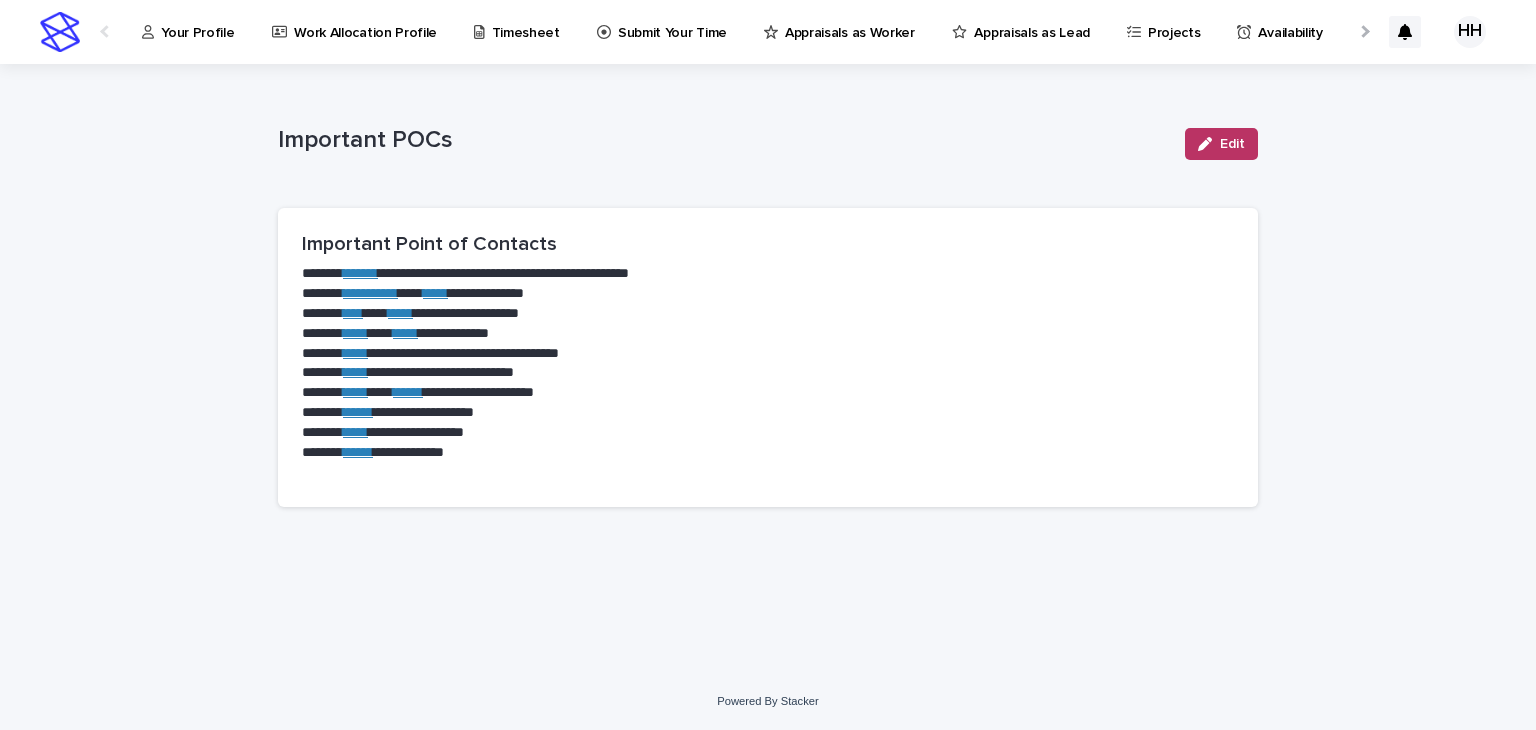 click on "Availability" at bounding box center [1283, 31] 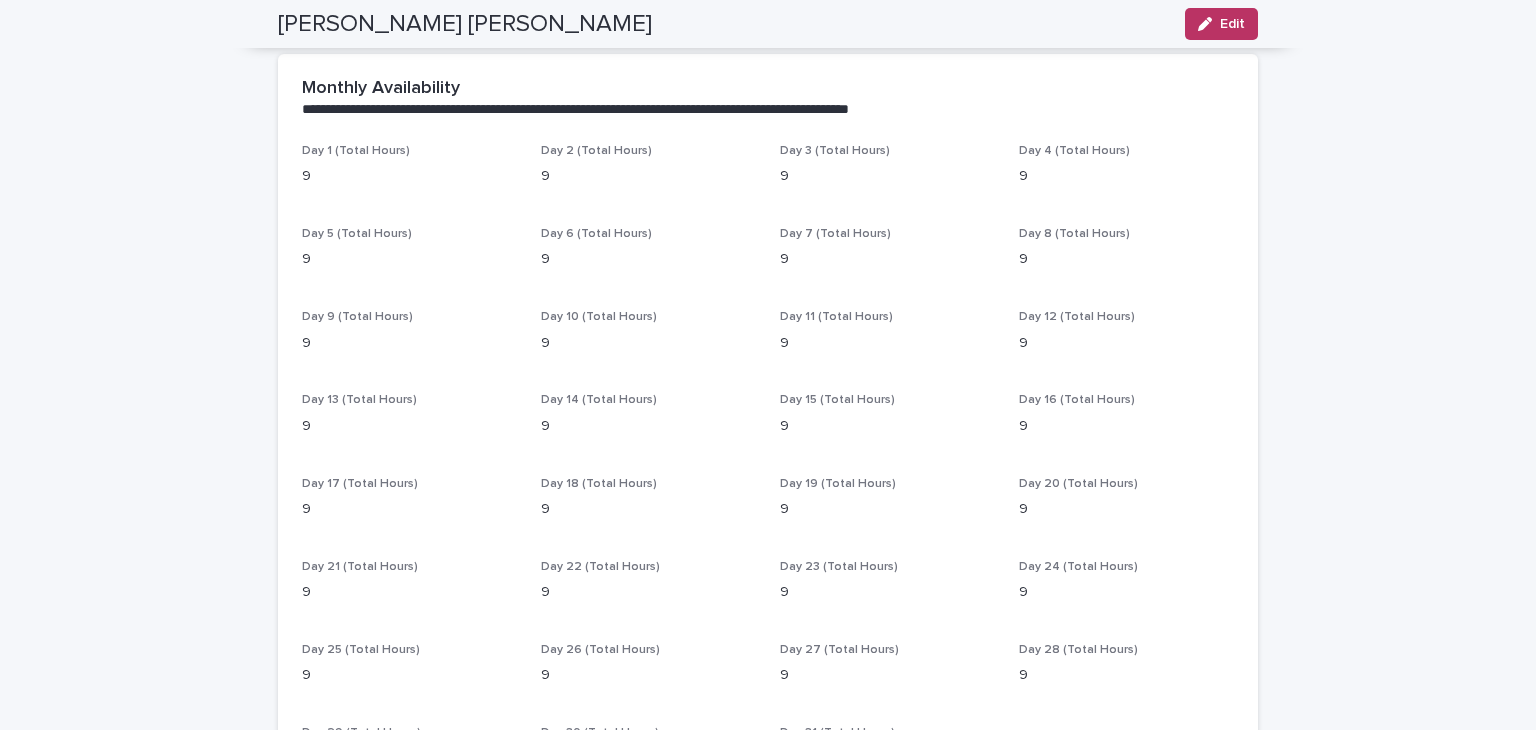 scroll, scrollTop: 301, scrollLeft: 0, axis: vertical 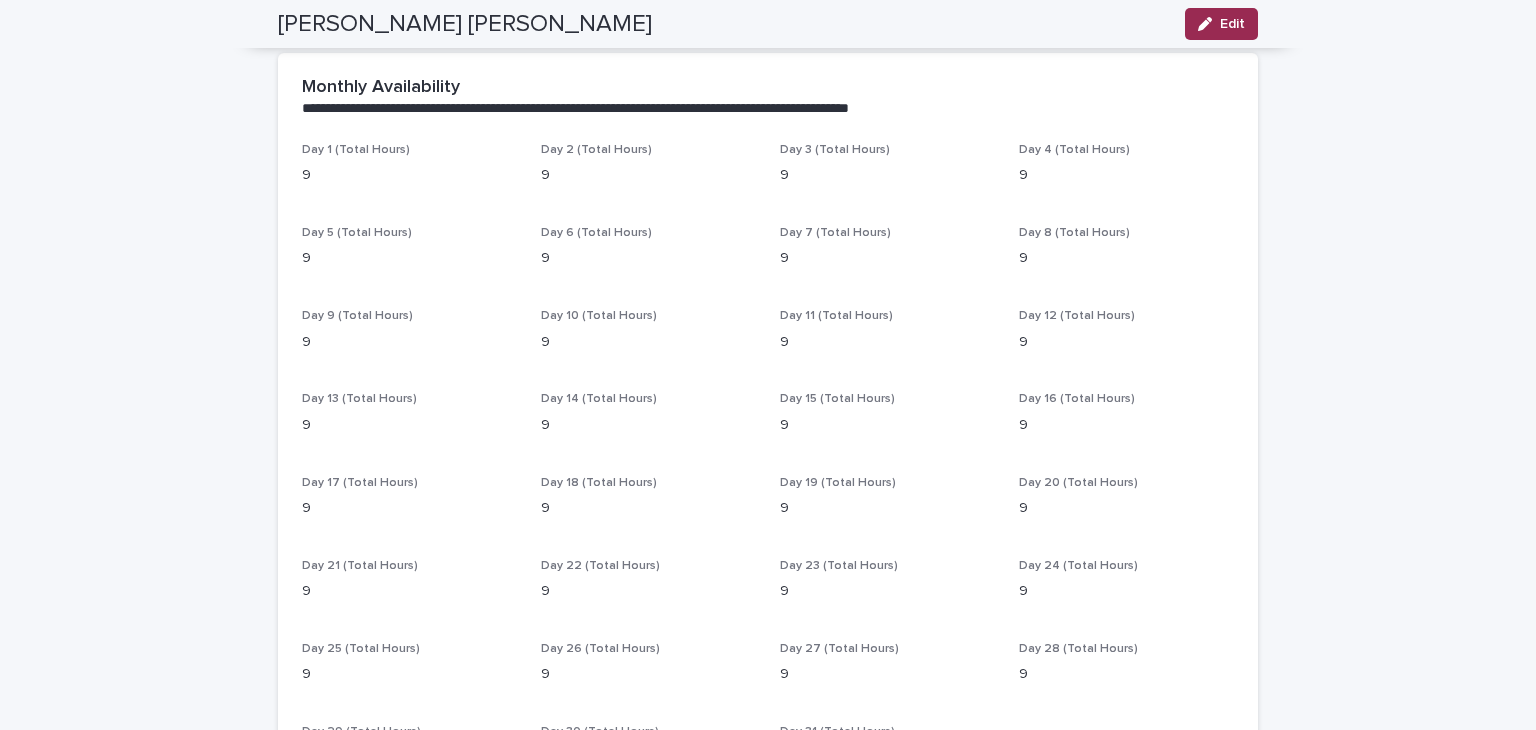 click 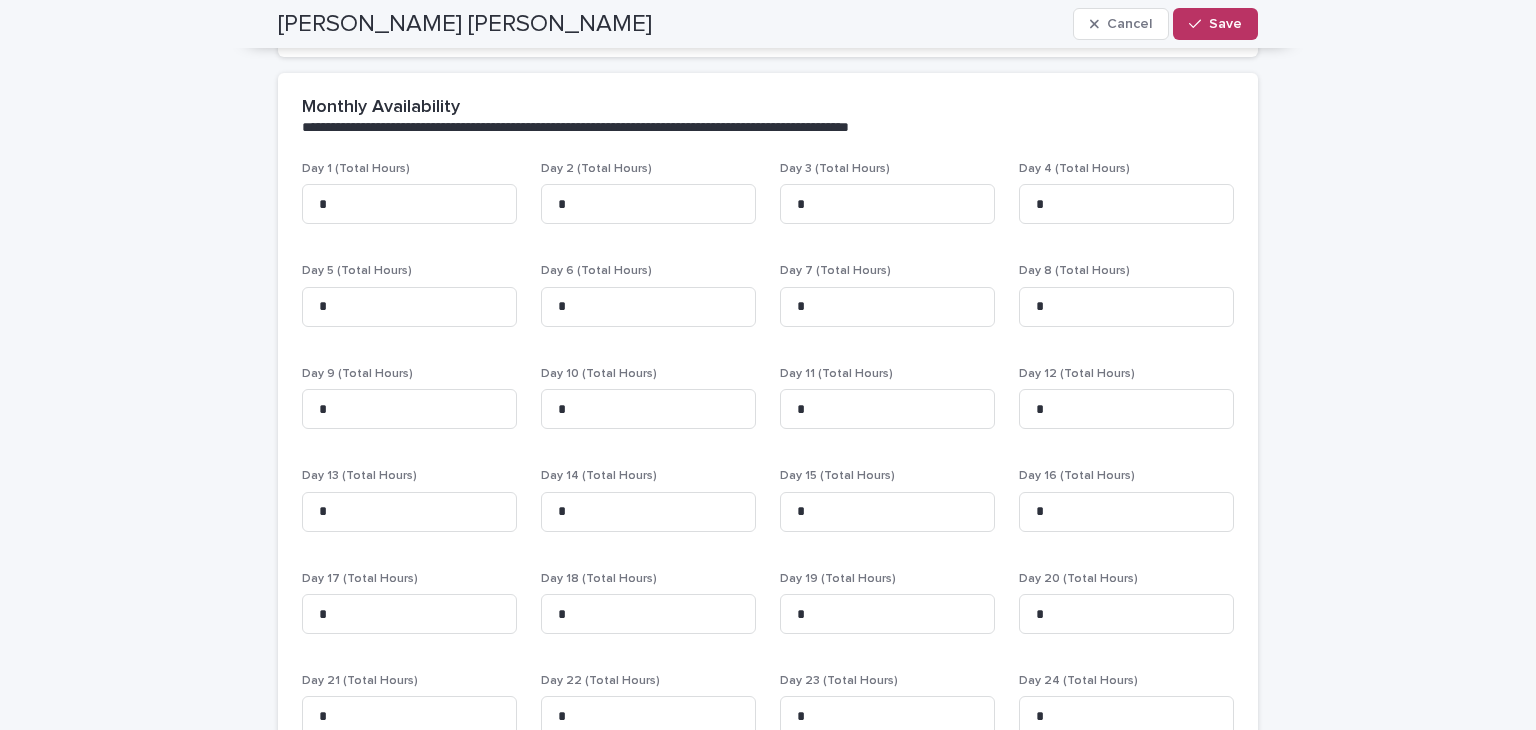 scroll, scrollTop: 388, scrollLeft: 0, axis: vertical 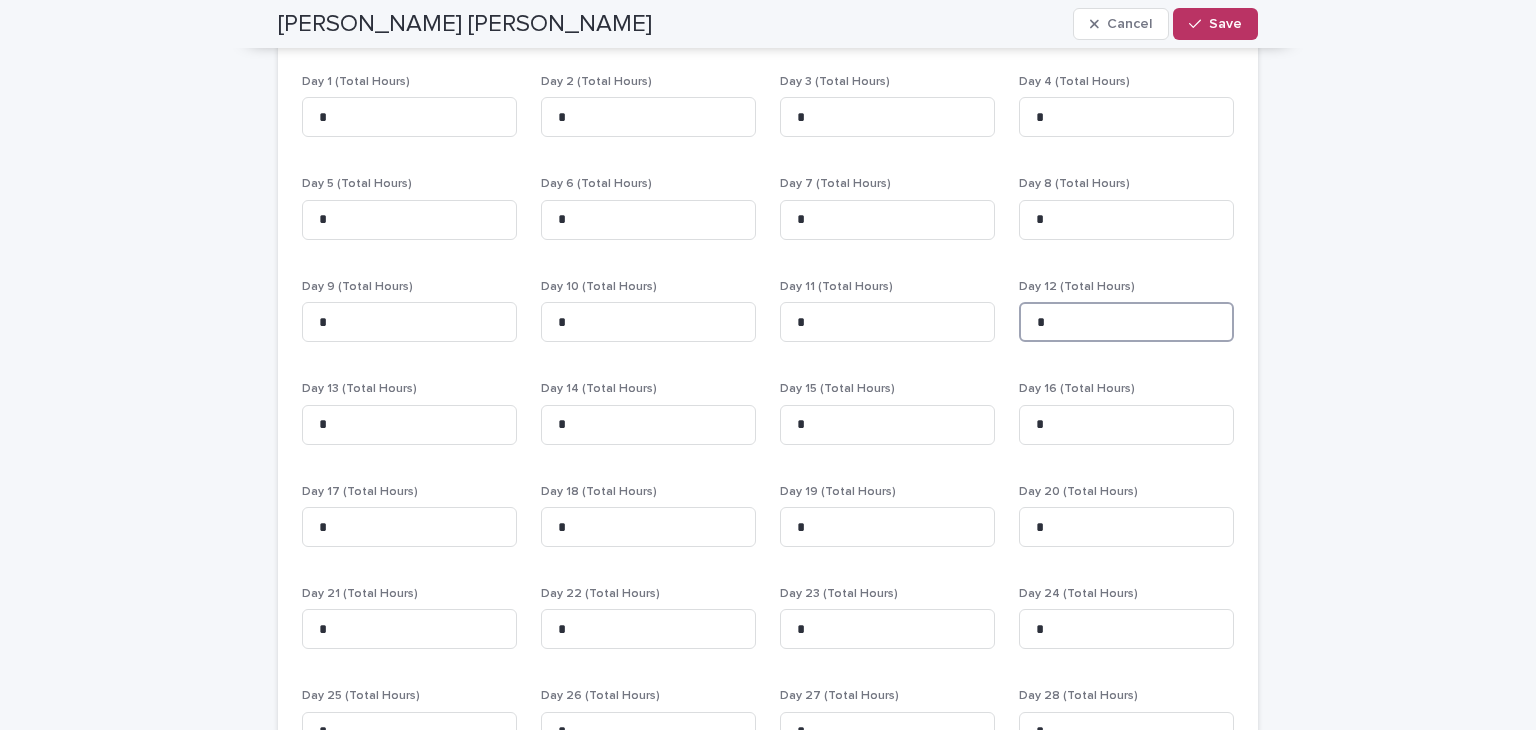 click on "*" at bounding box center [1126, 322] 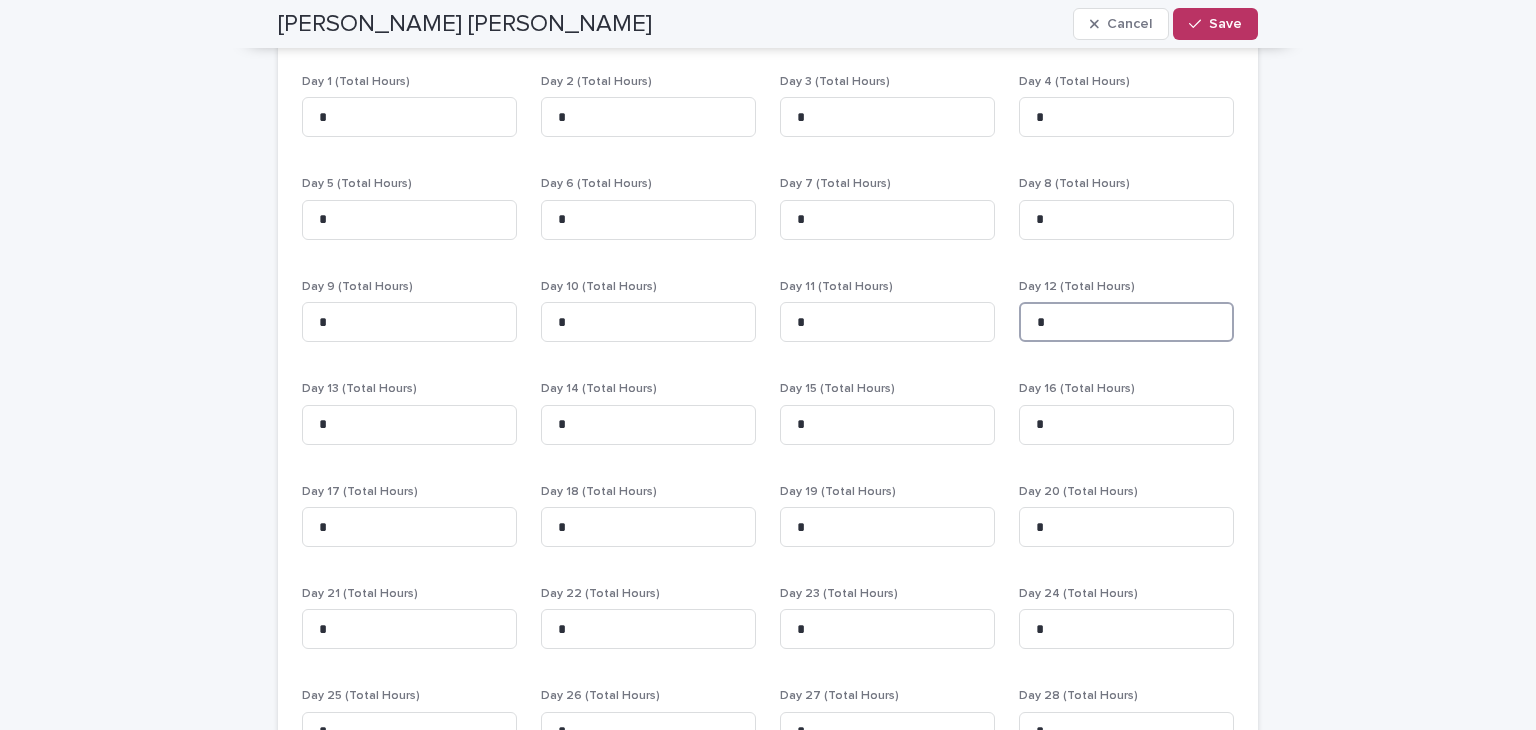 type on "*" 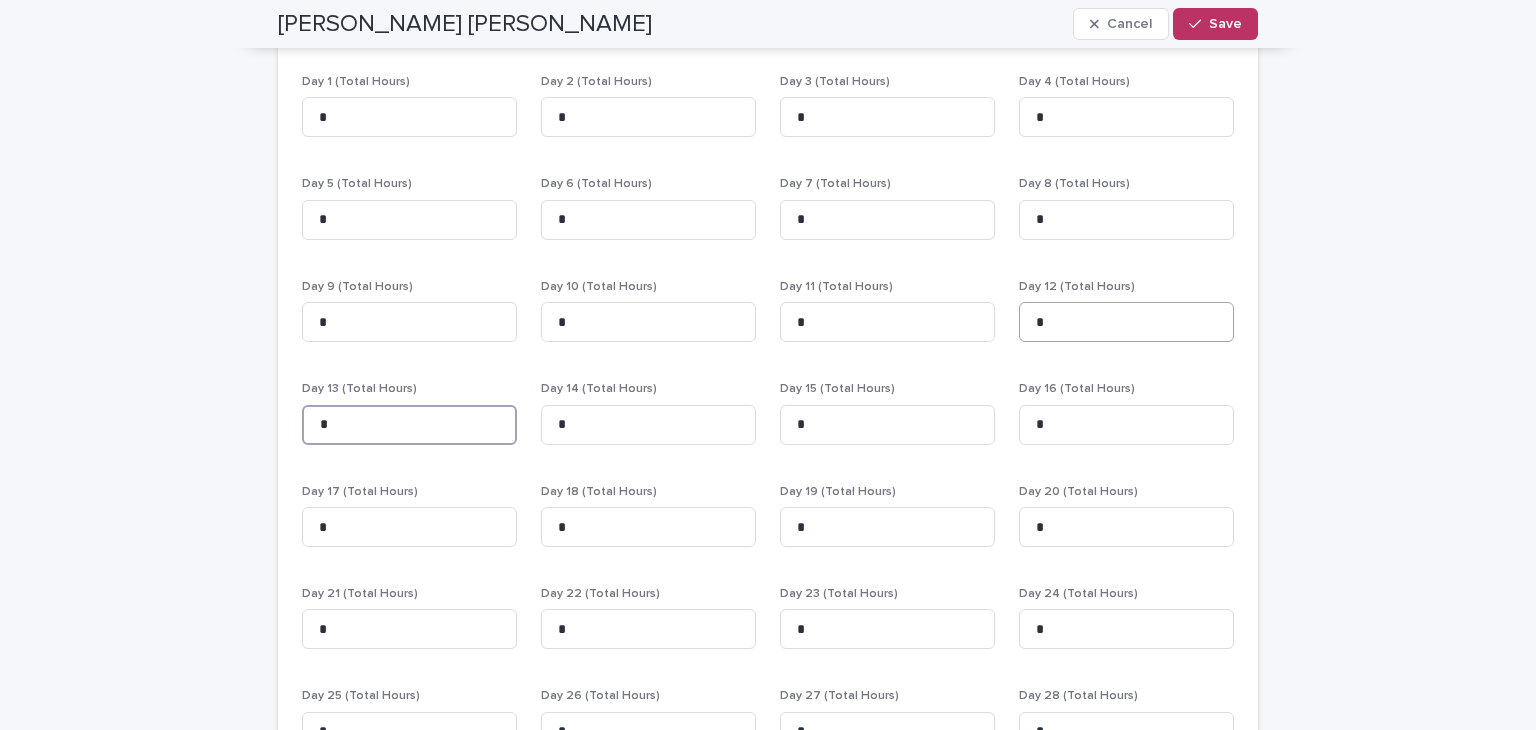 type on "*" 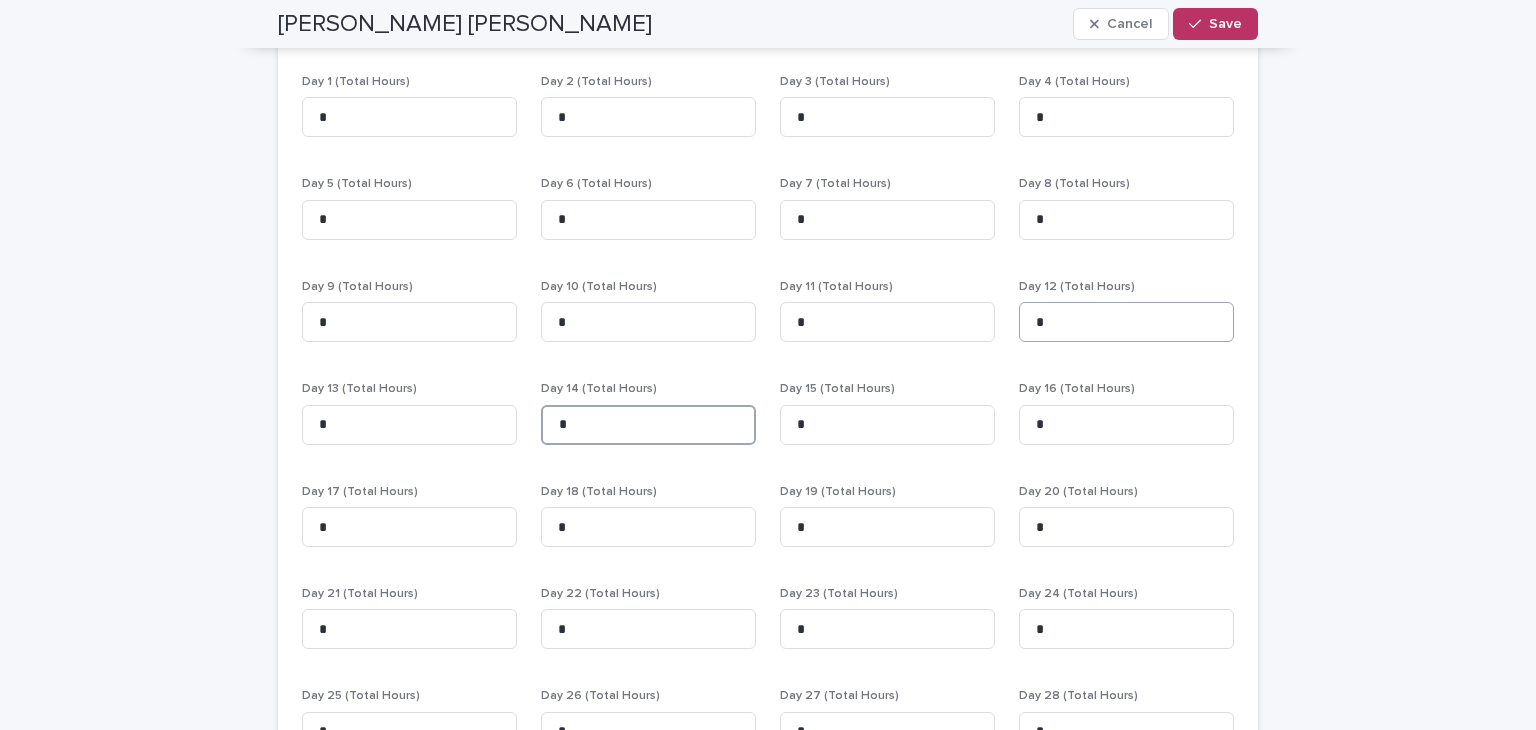 type on "*" 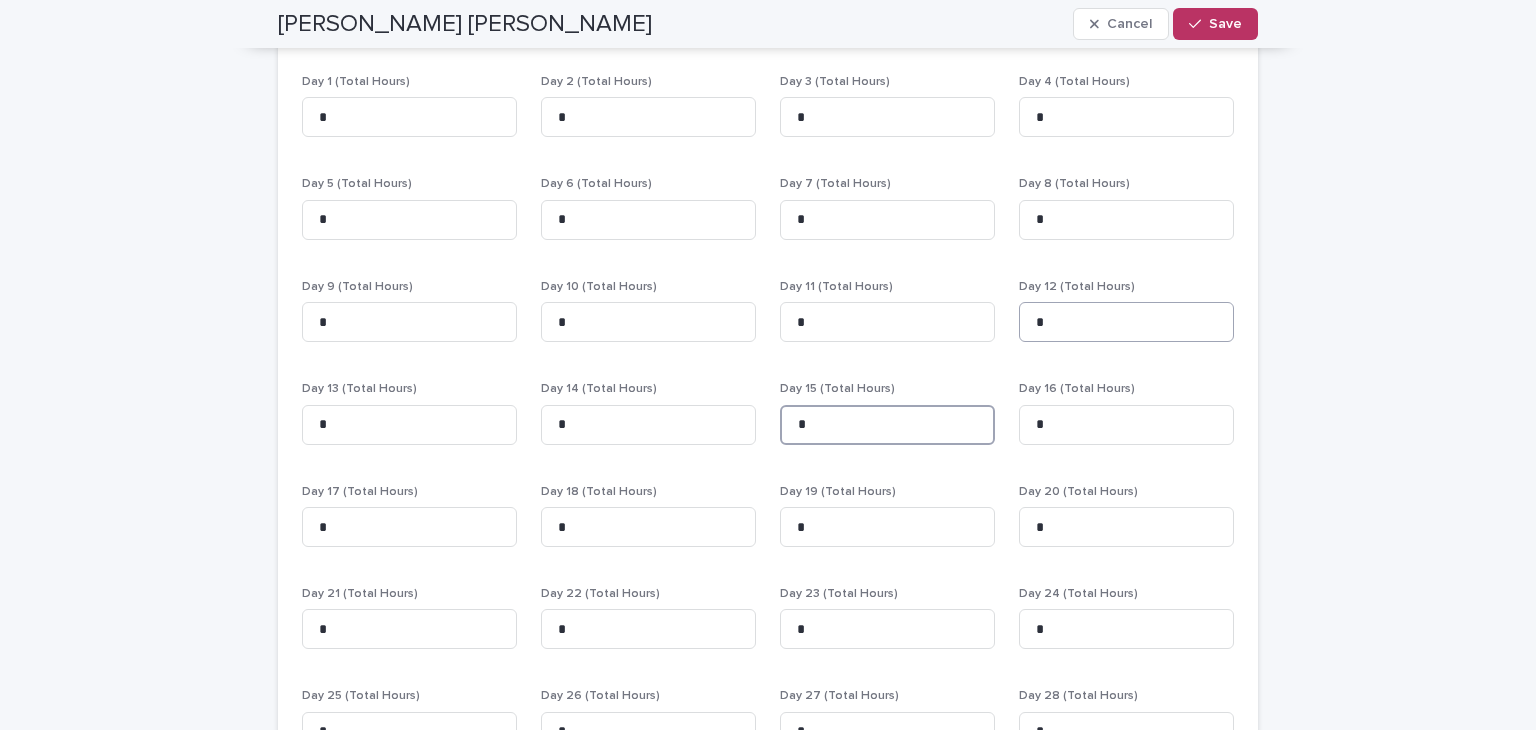 type on "*" 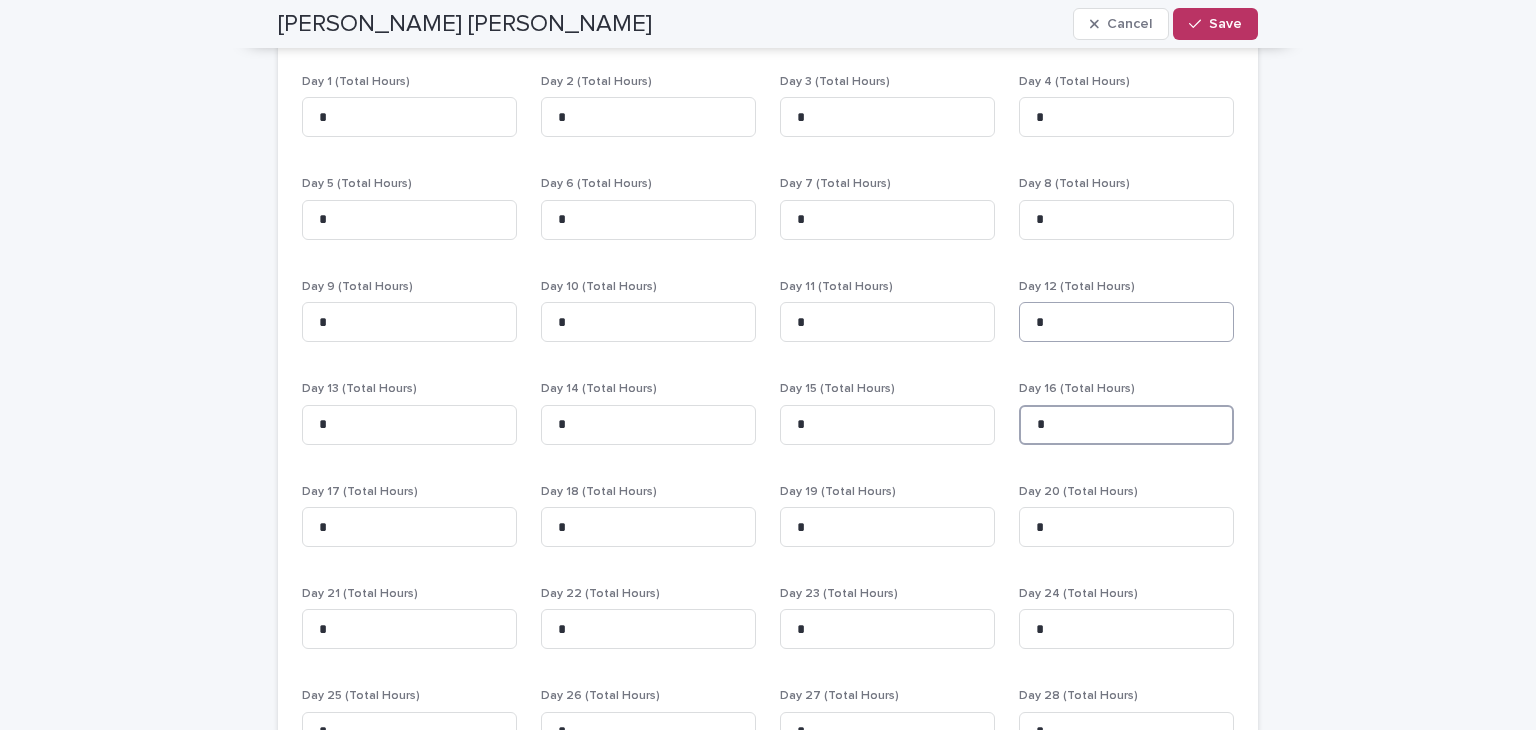 type on "*" 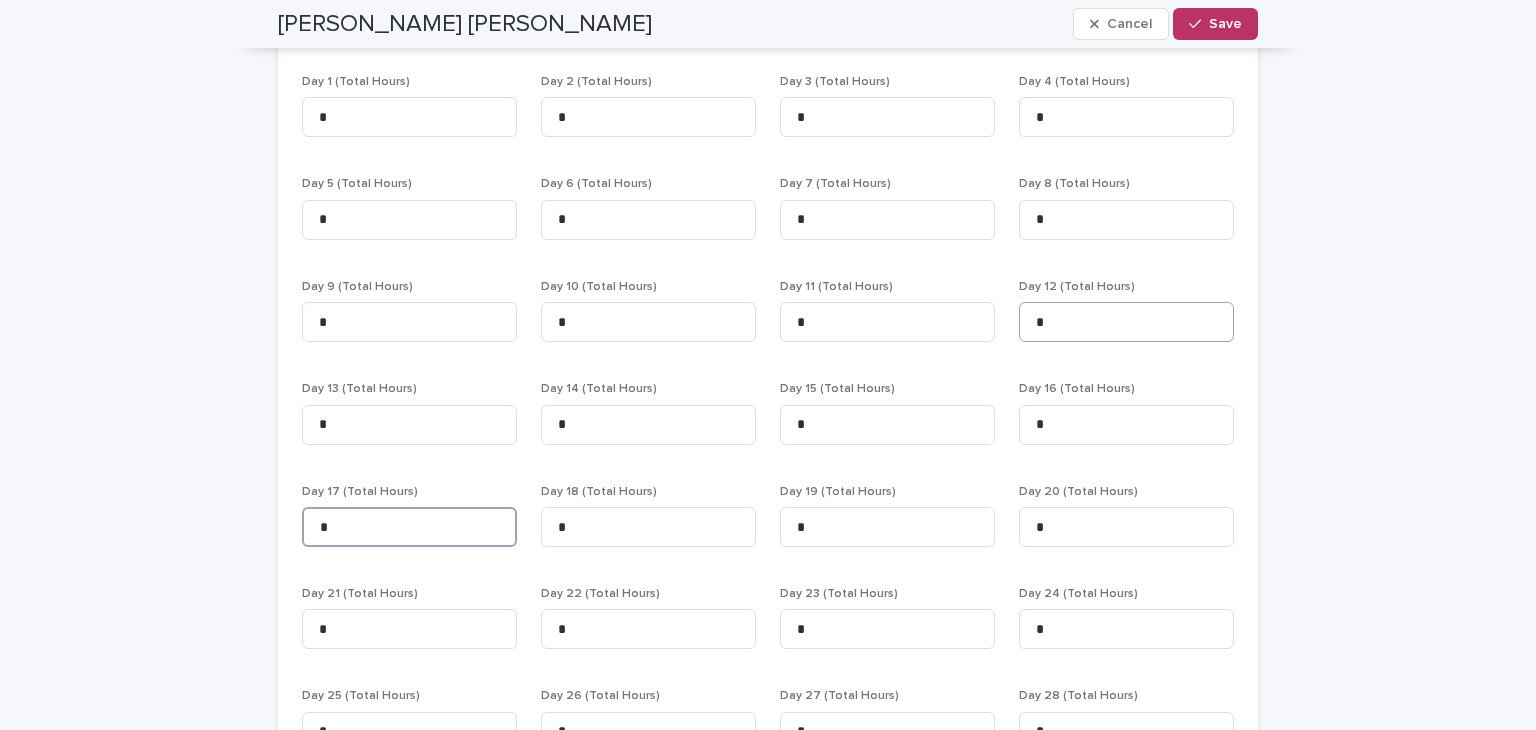 type on "*" 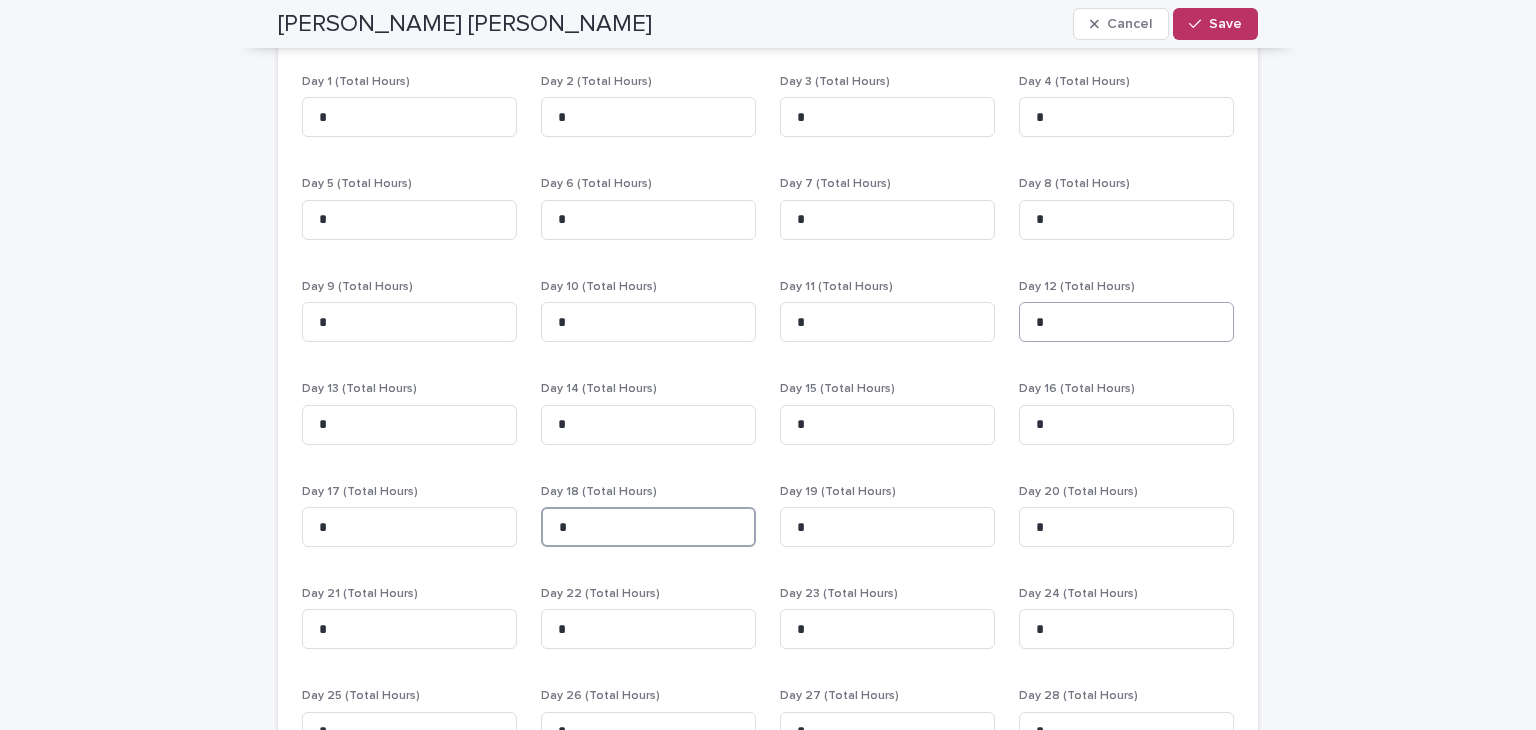 type on "*" 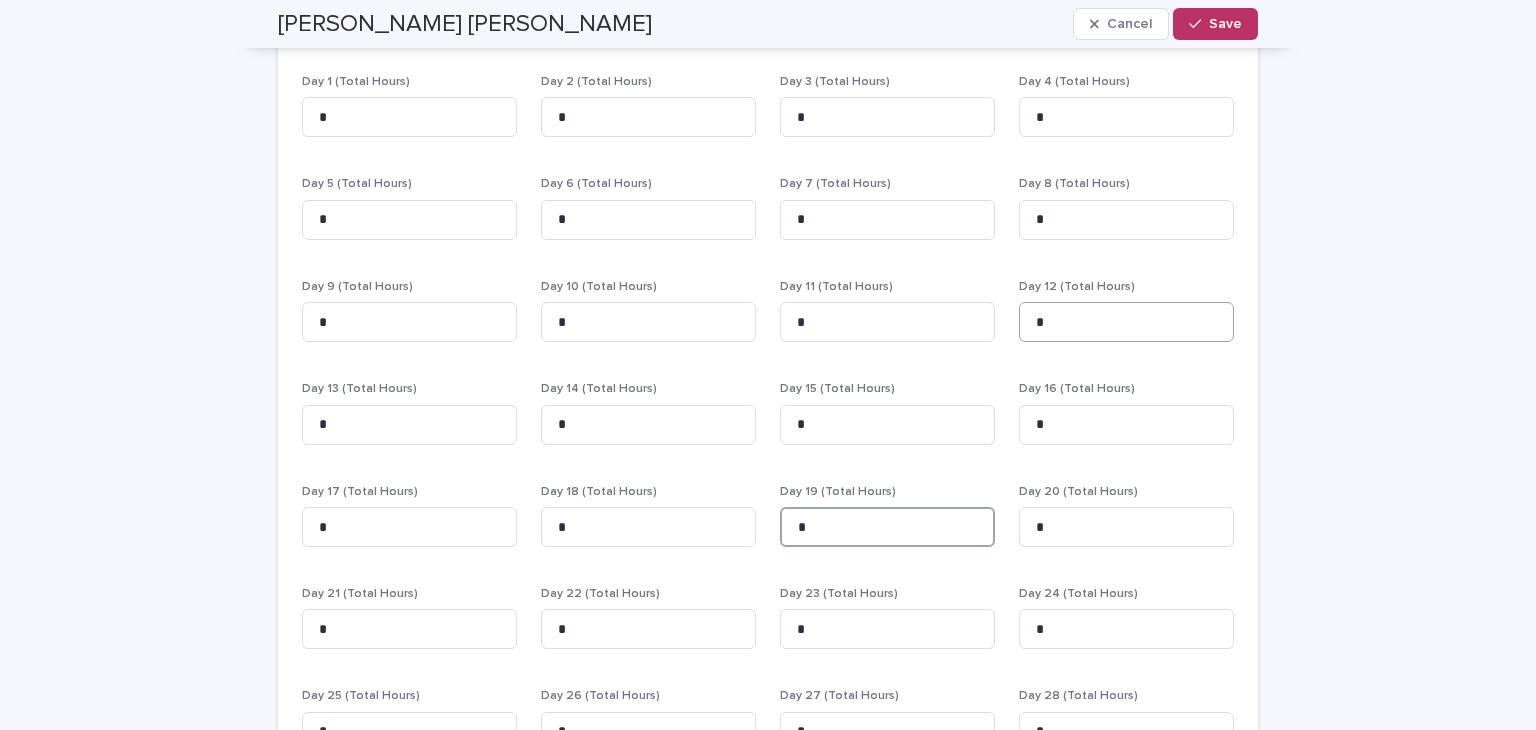 type on "*" 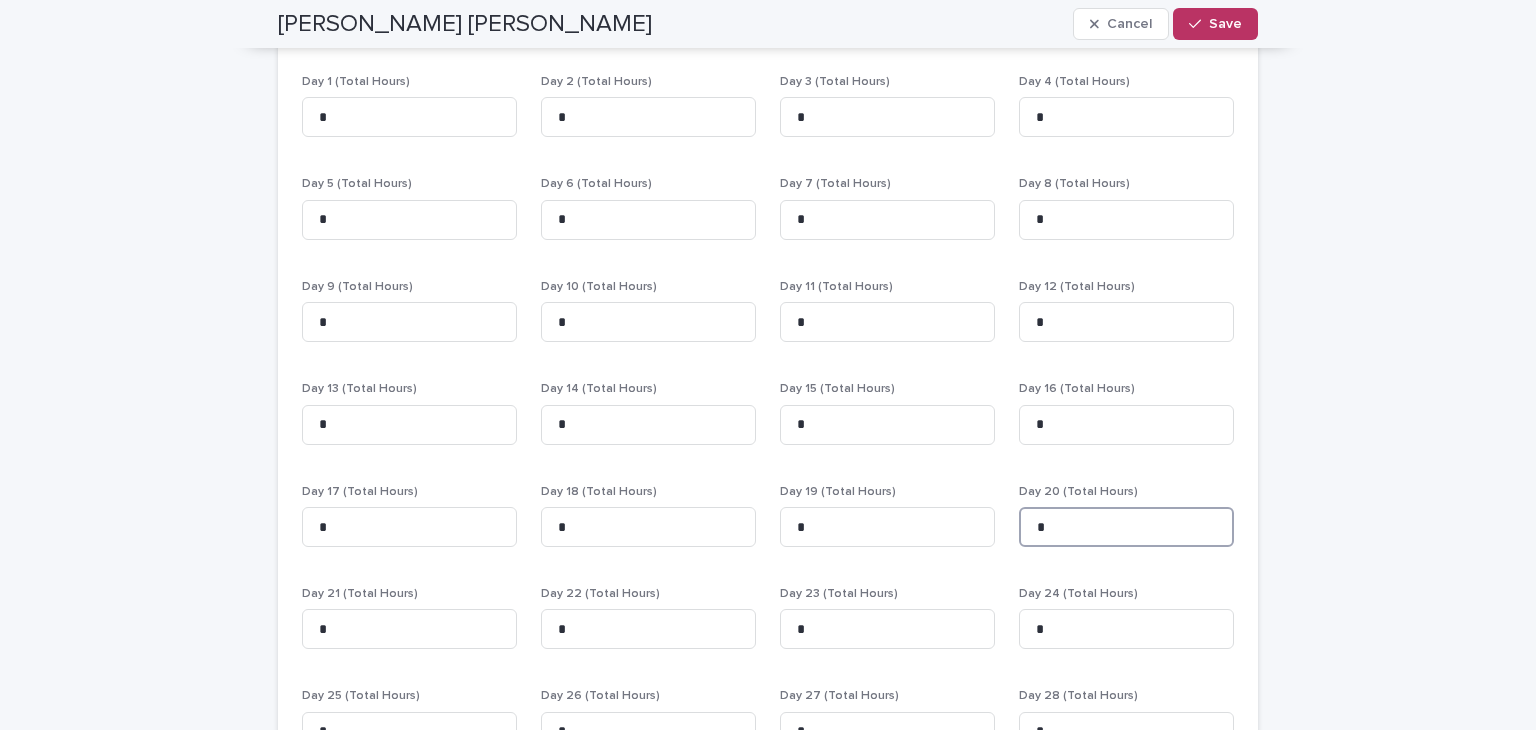 click on "*" at bounding box center [1126, 527] 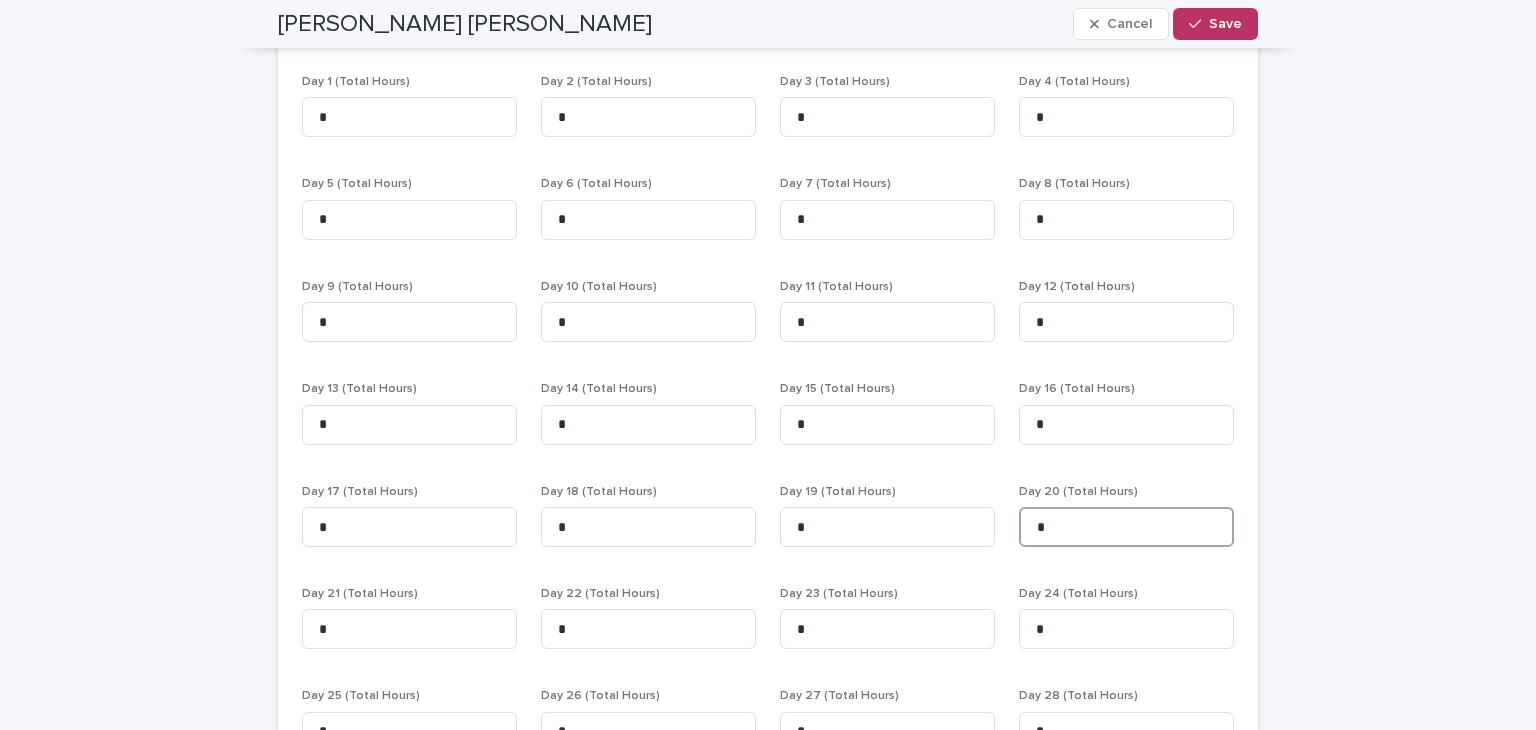 type on "*" 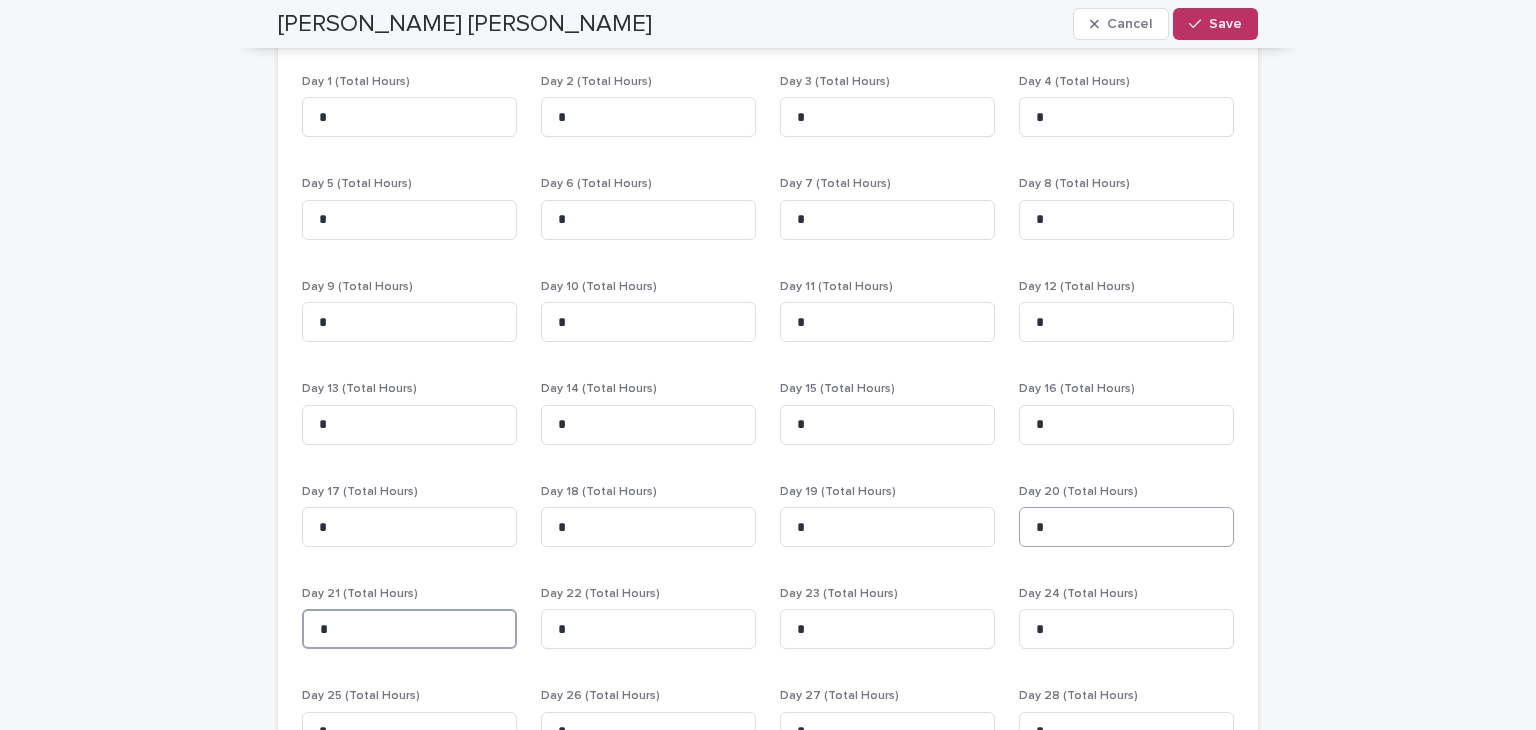 type on "*" 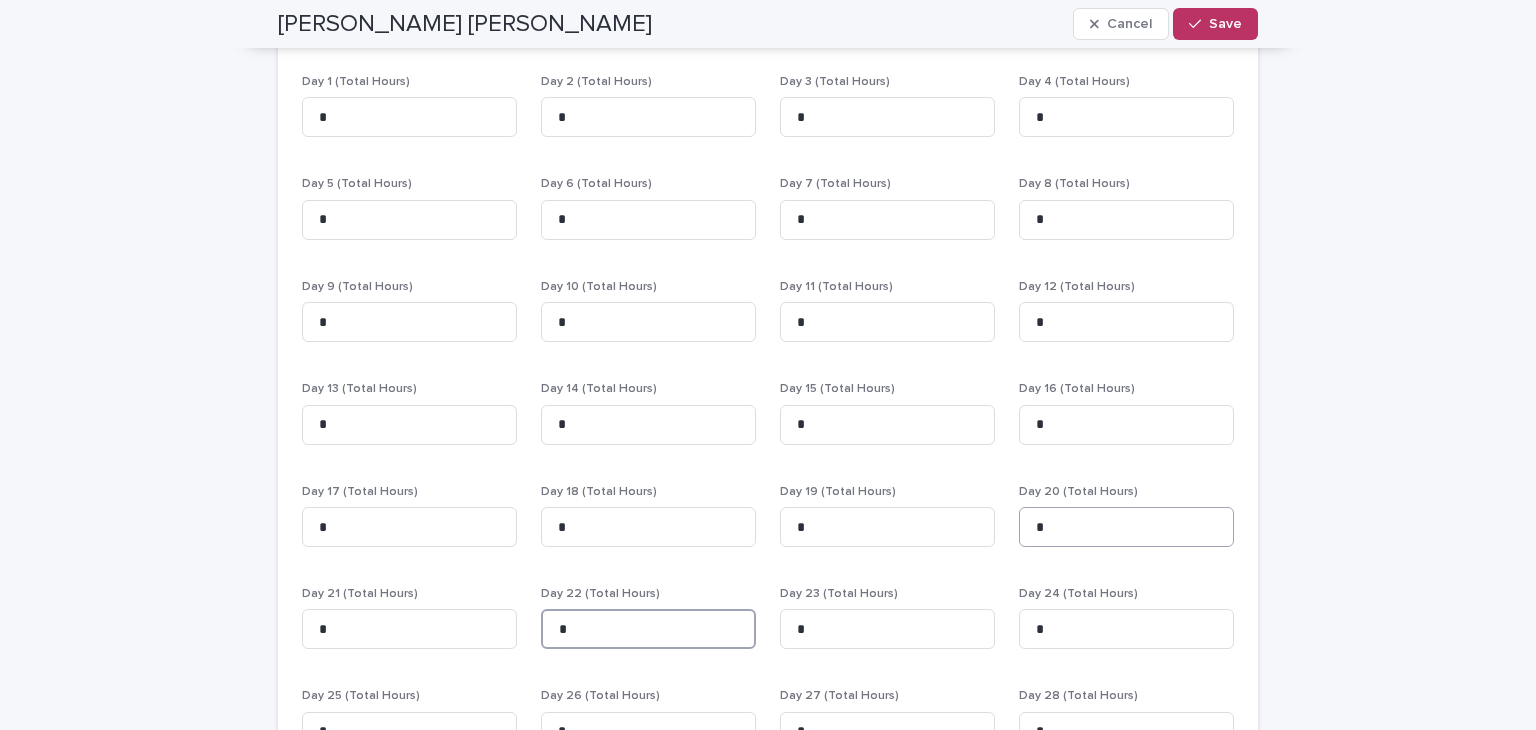 type on "*" 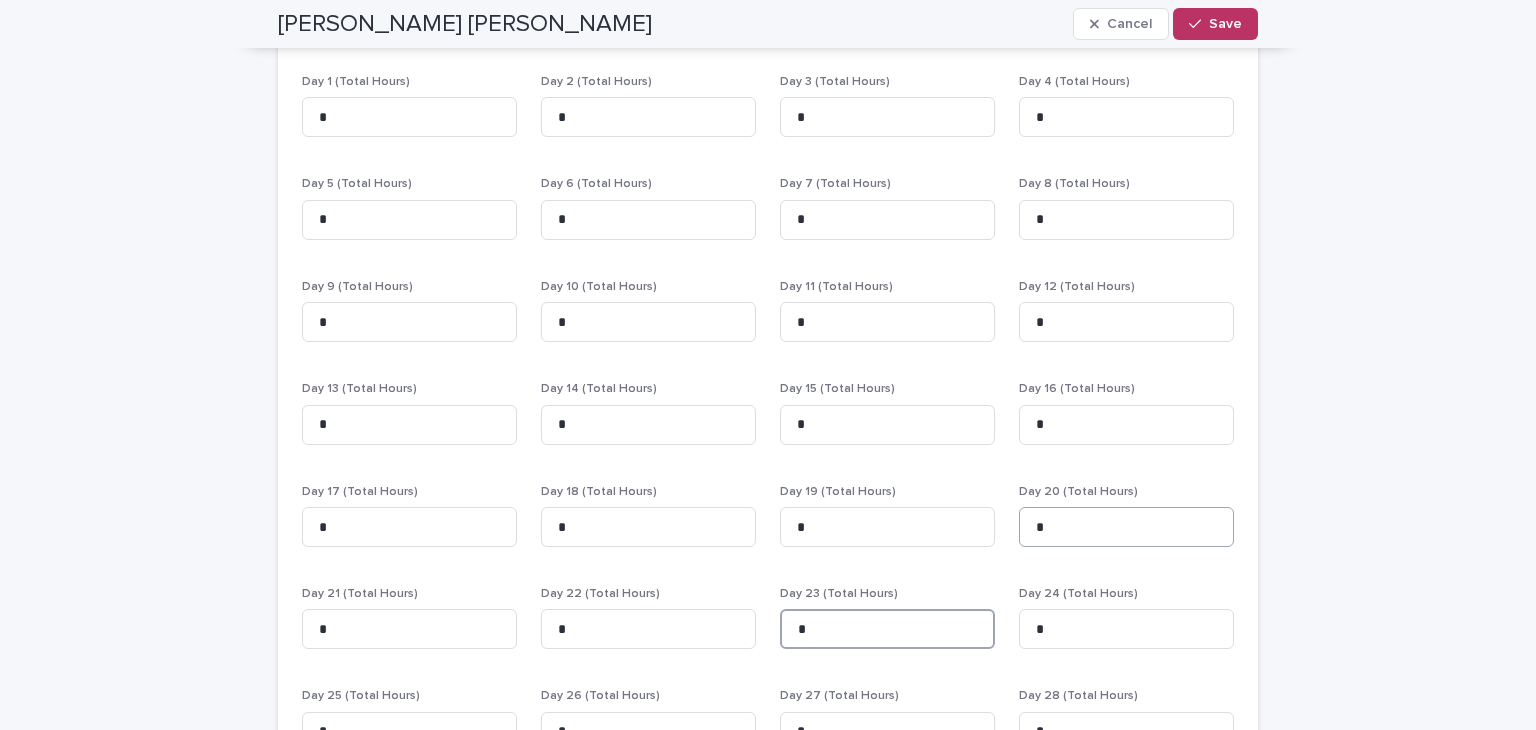 type on "*" 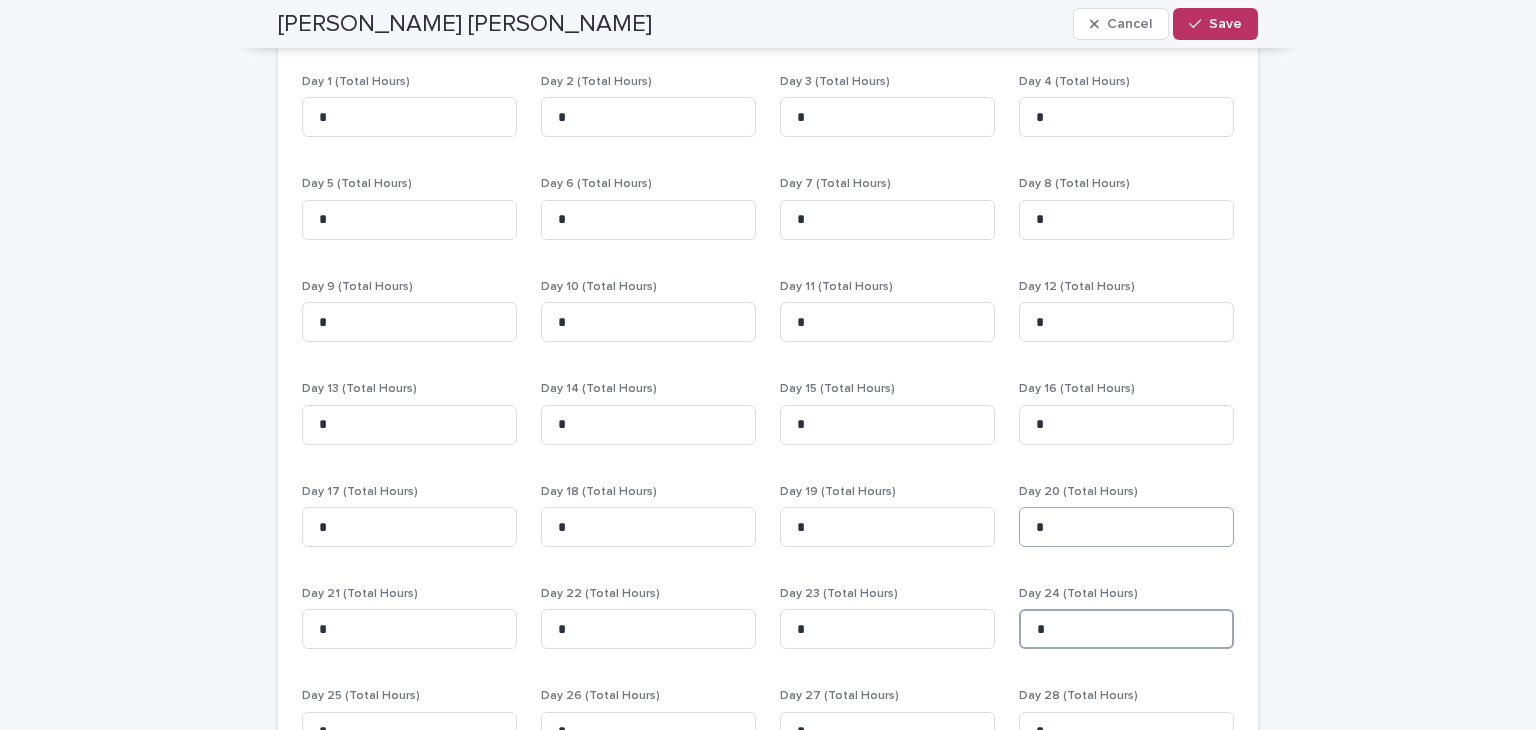 type on "*" 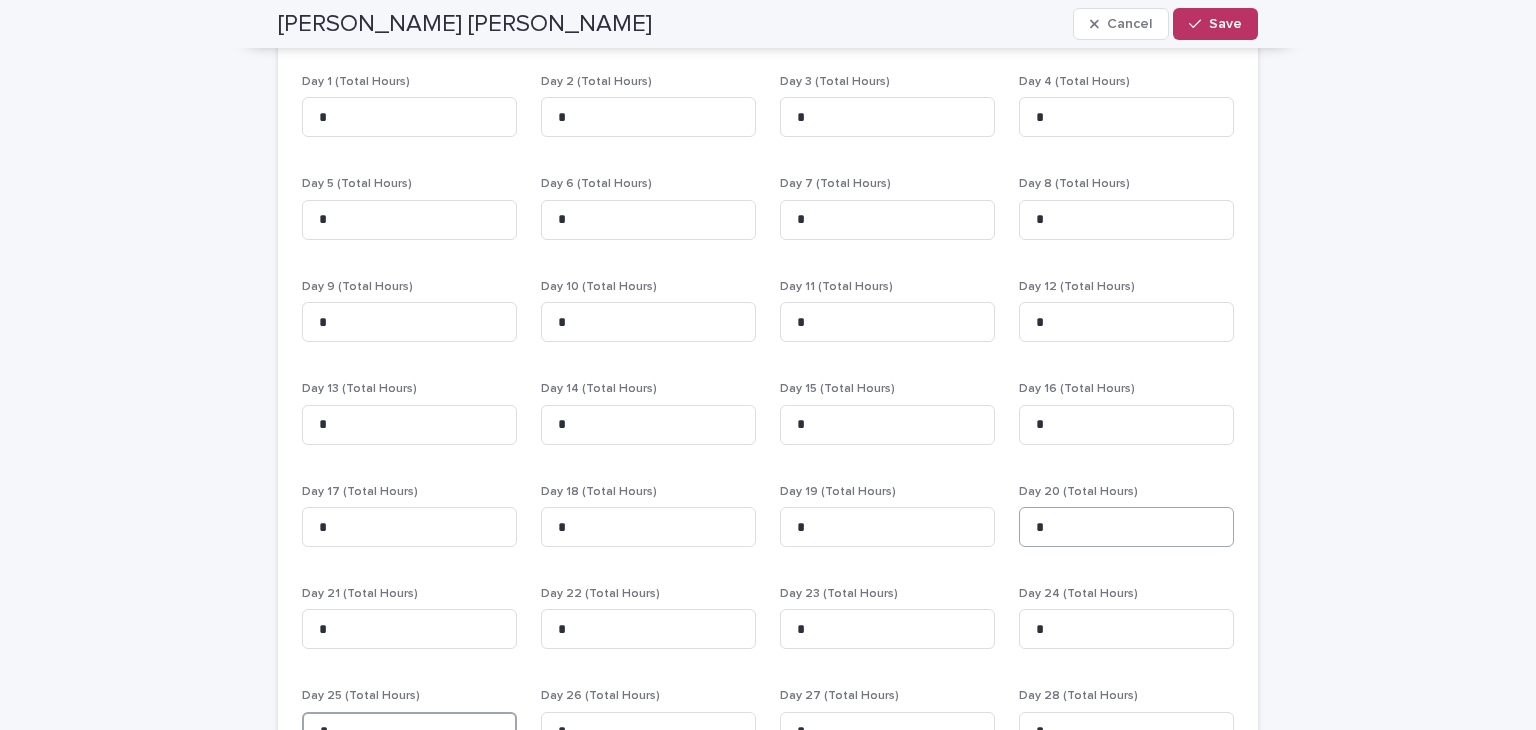 scroll, scrollTop: 410, scrollLeft: 0, axis: vertical 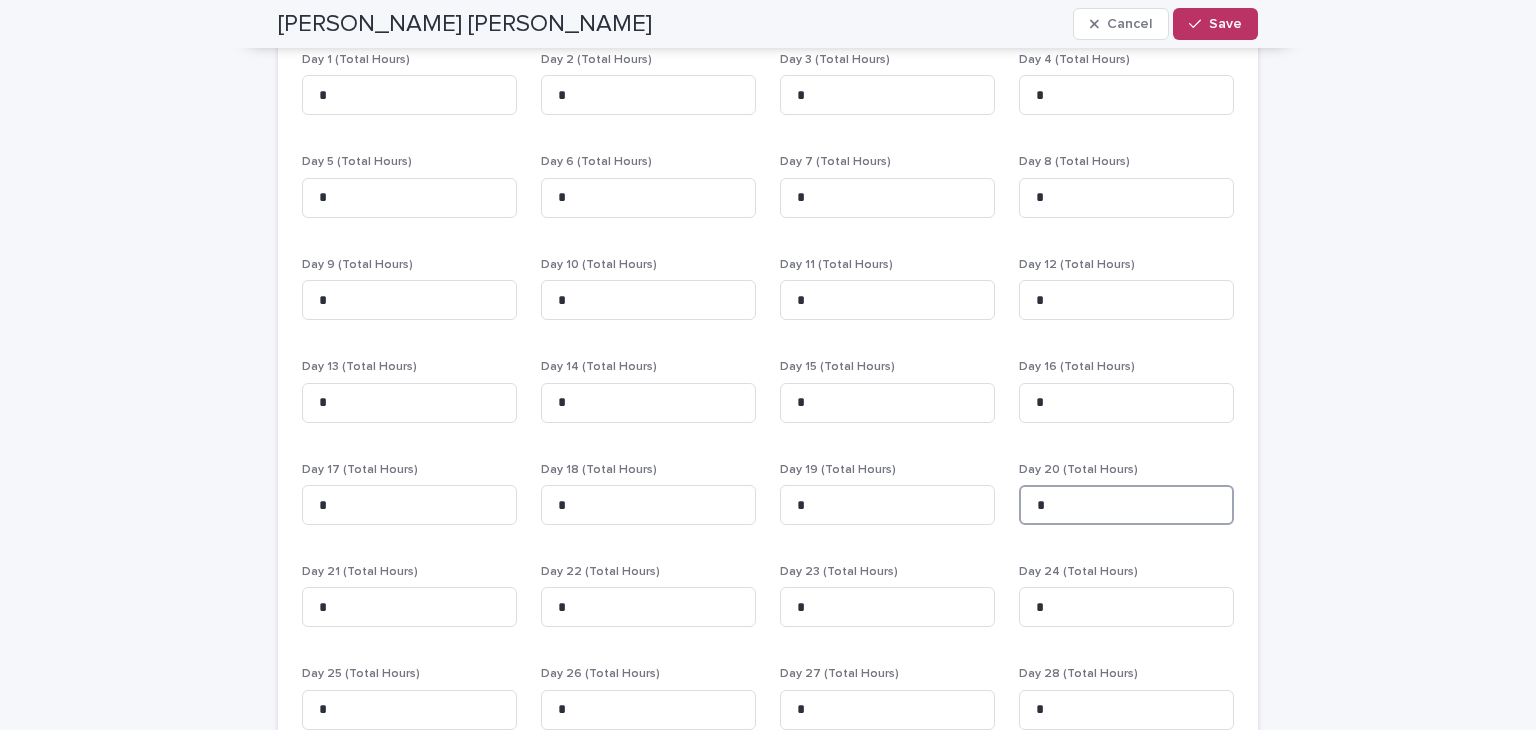 click on "*" at bounding box center [1126, 505] 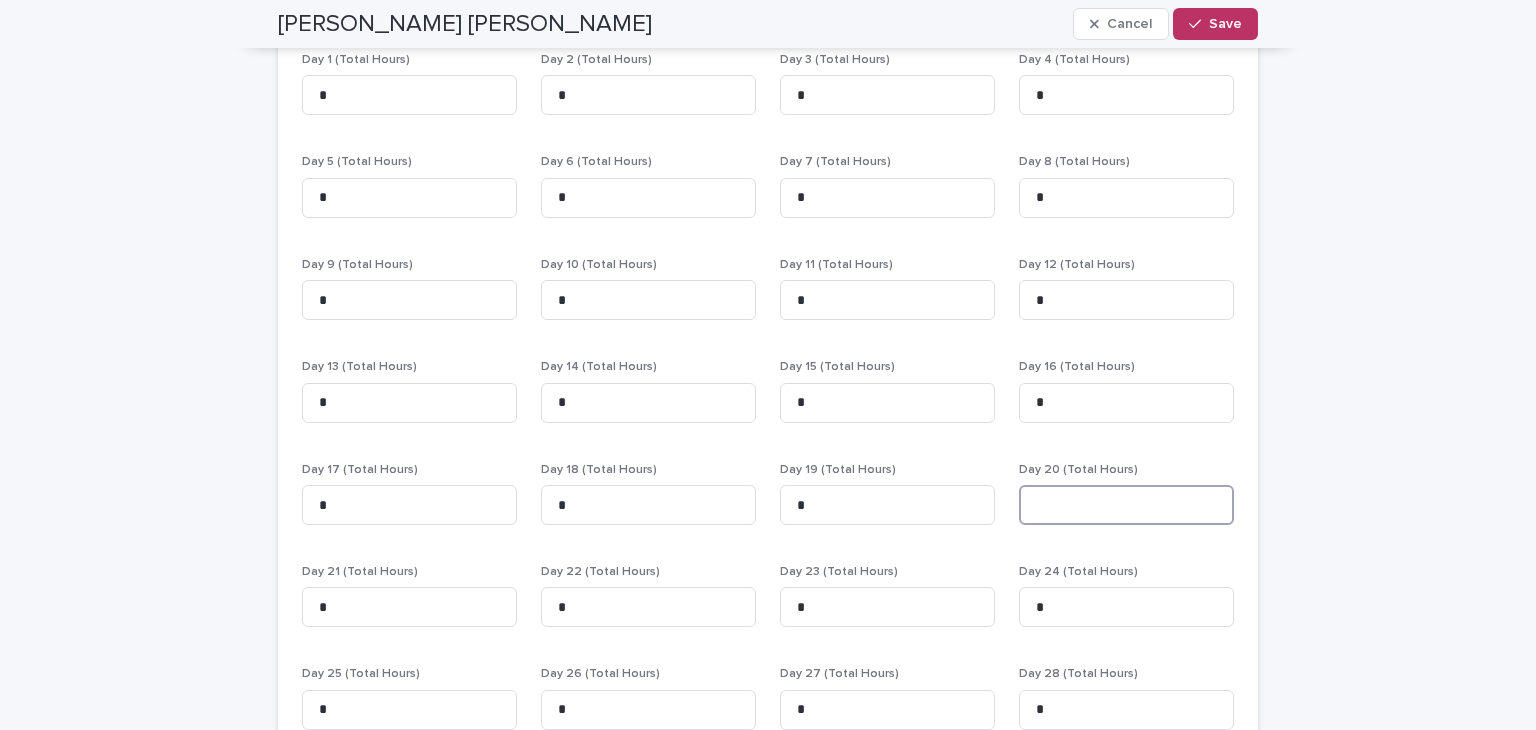 type on "*" 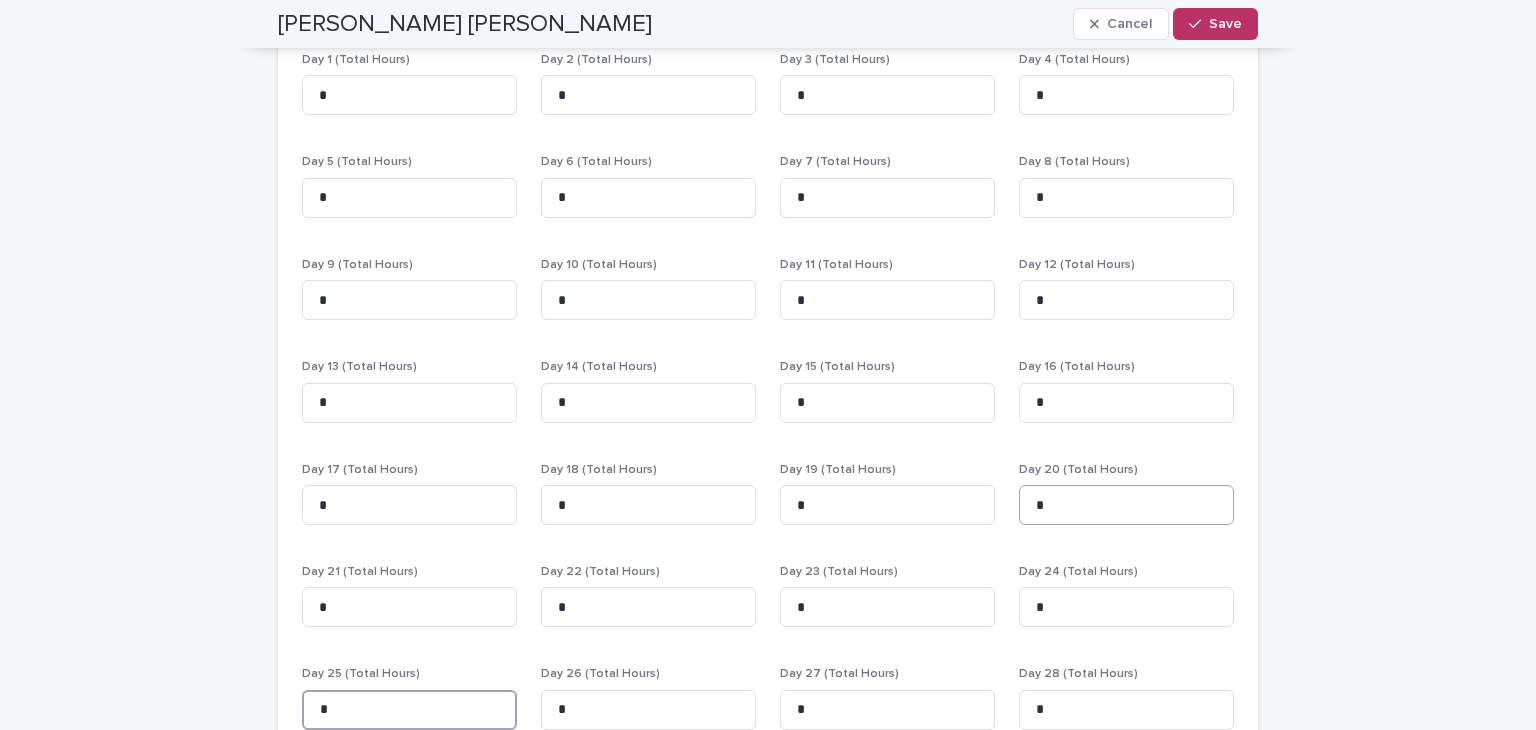 type on "*" 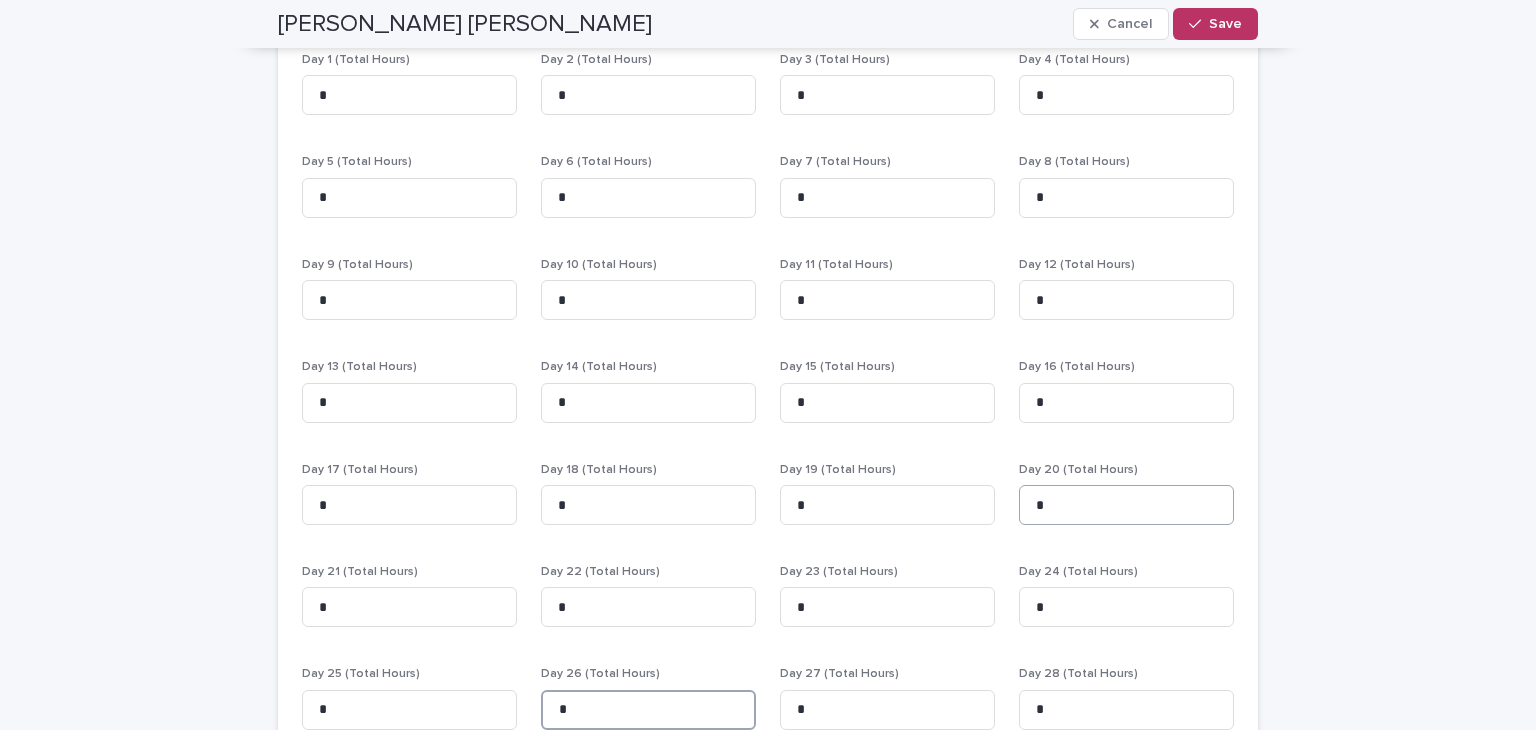 type on "*" 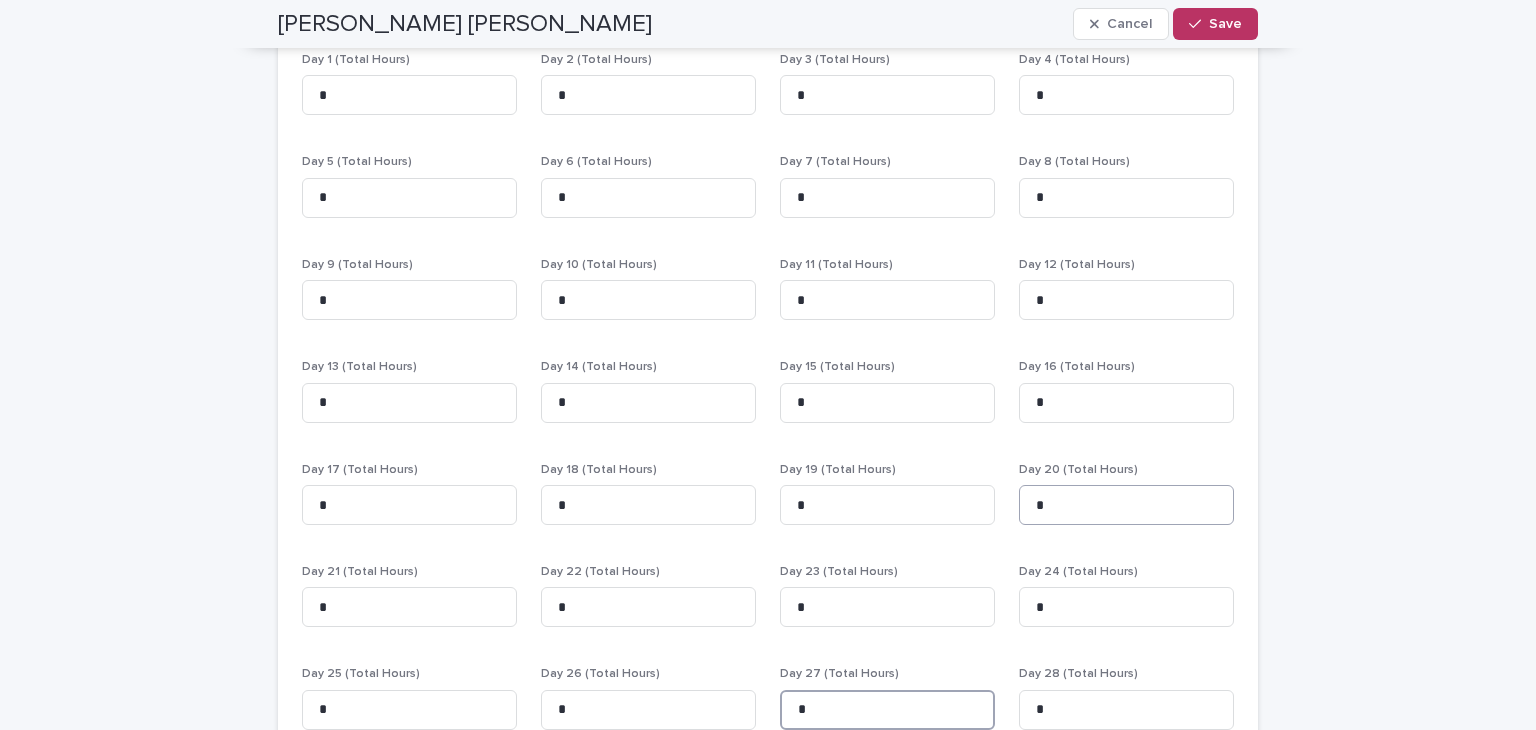 type on "*" 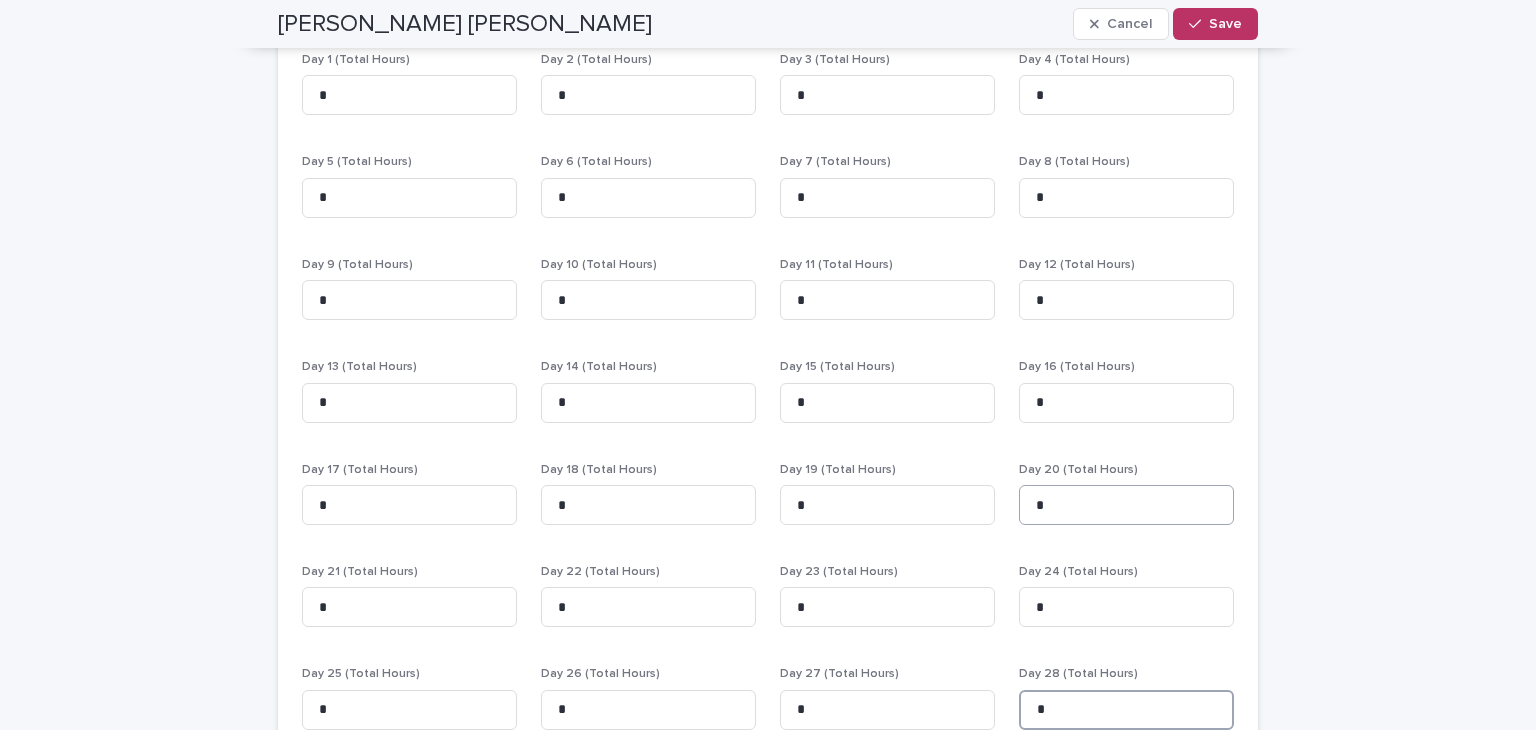 type on "*" 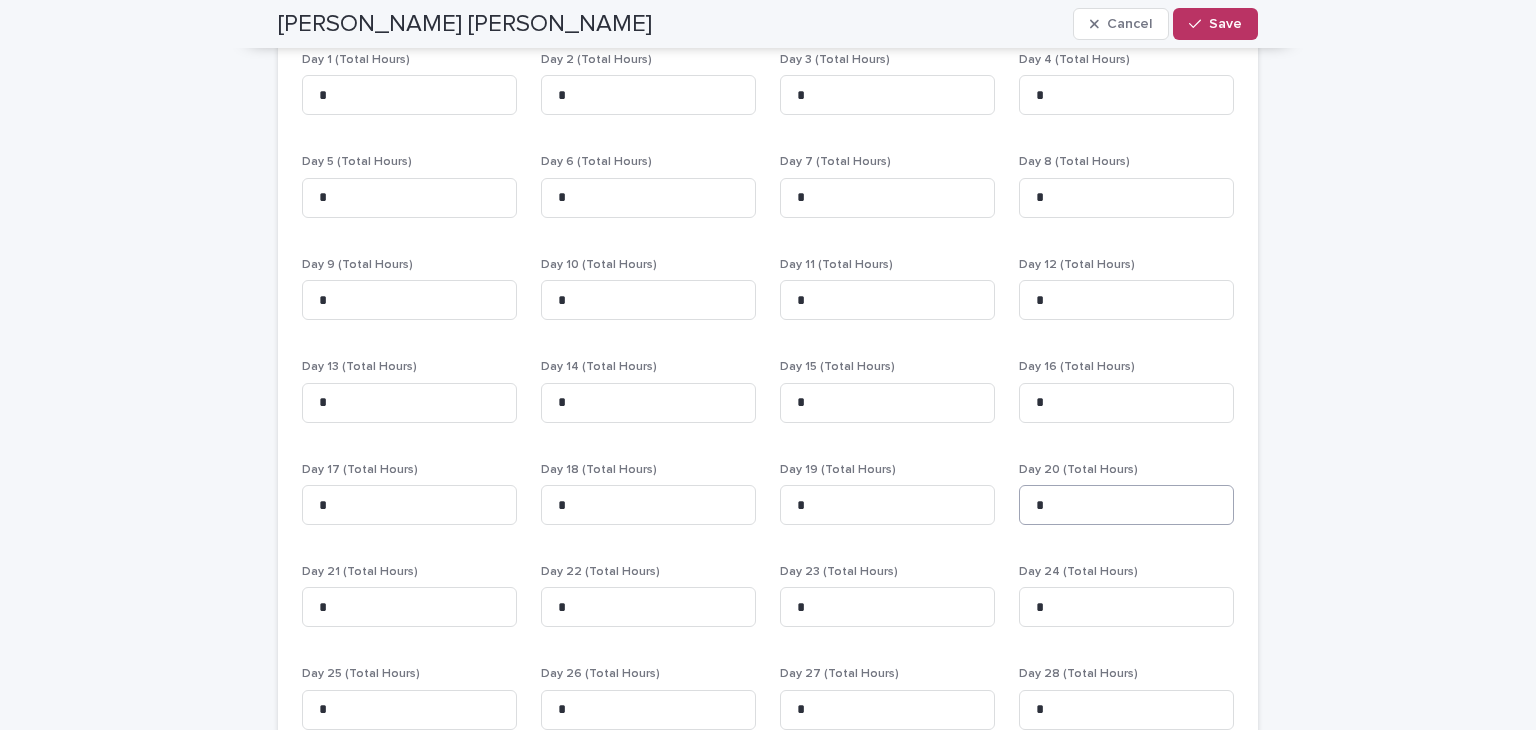 scroll, scrollTop: 725, scrollLeft: 0, axis: vertical 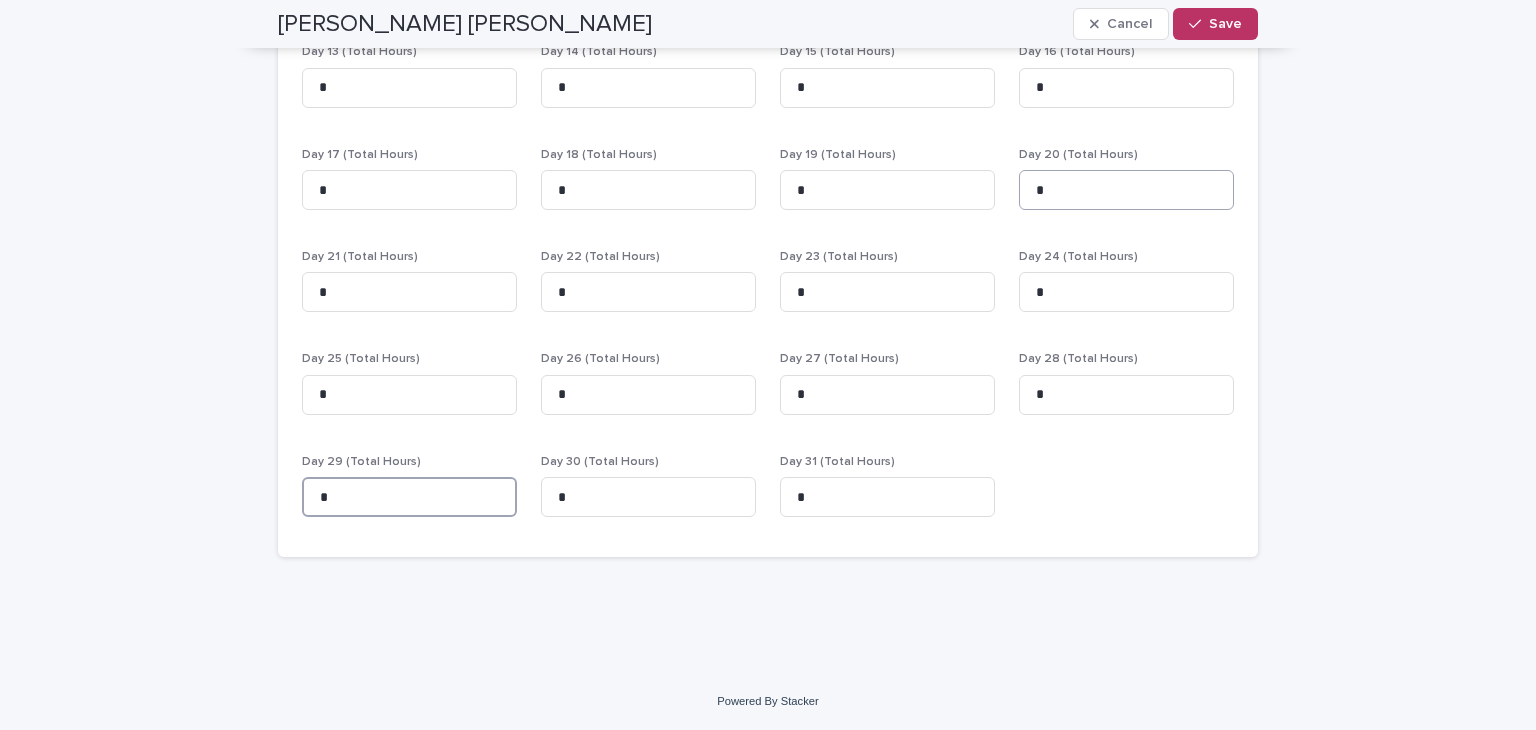 type on "*" 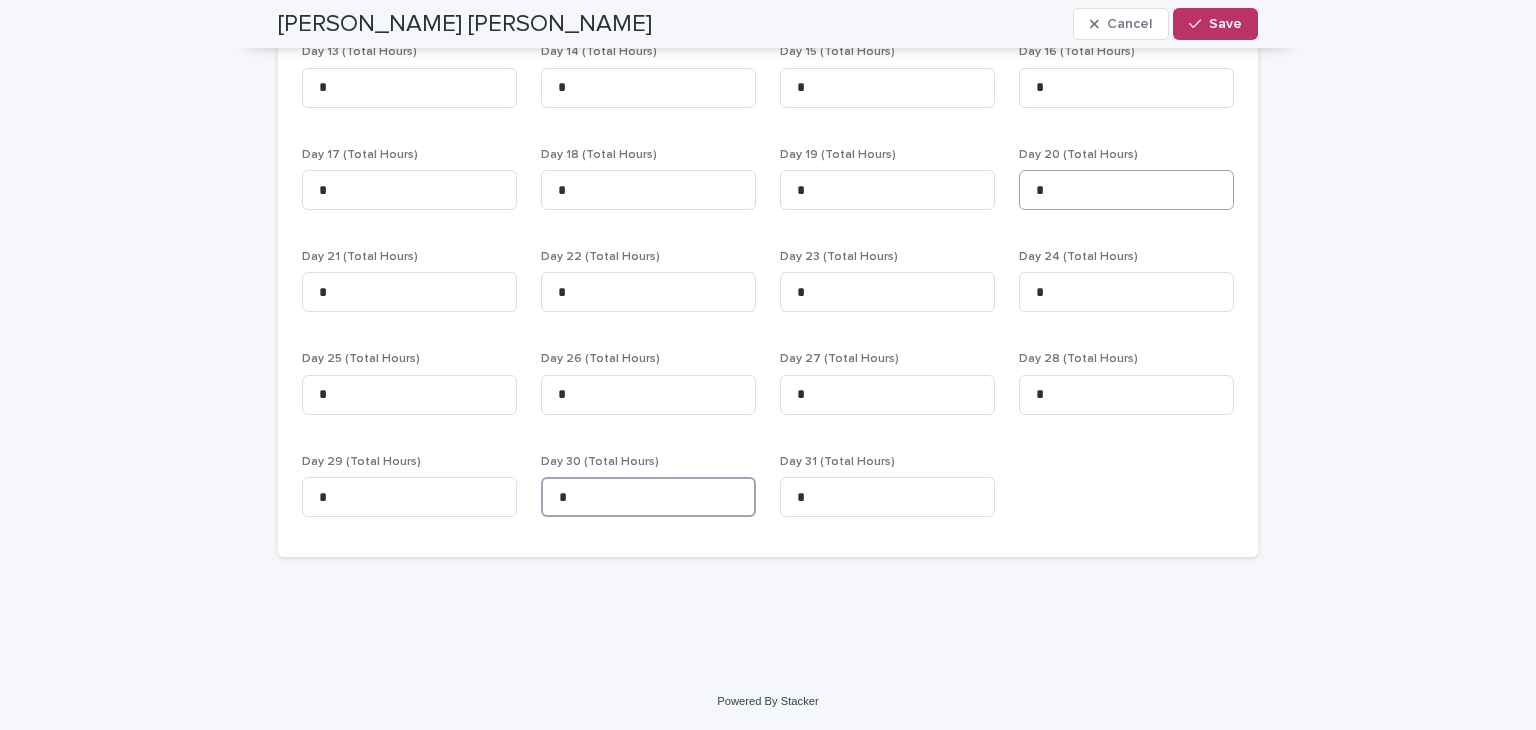 type on "*" 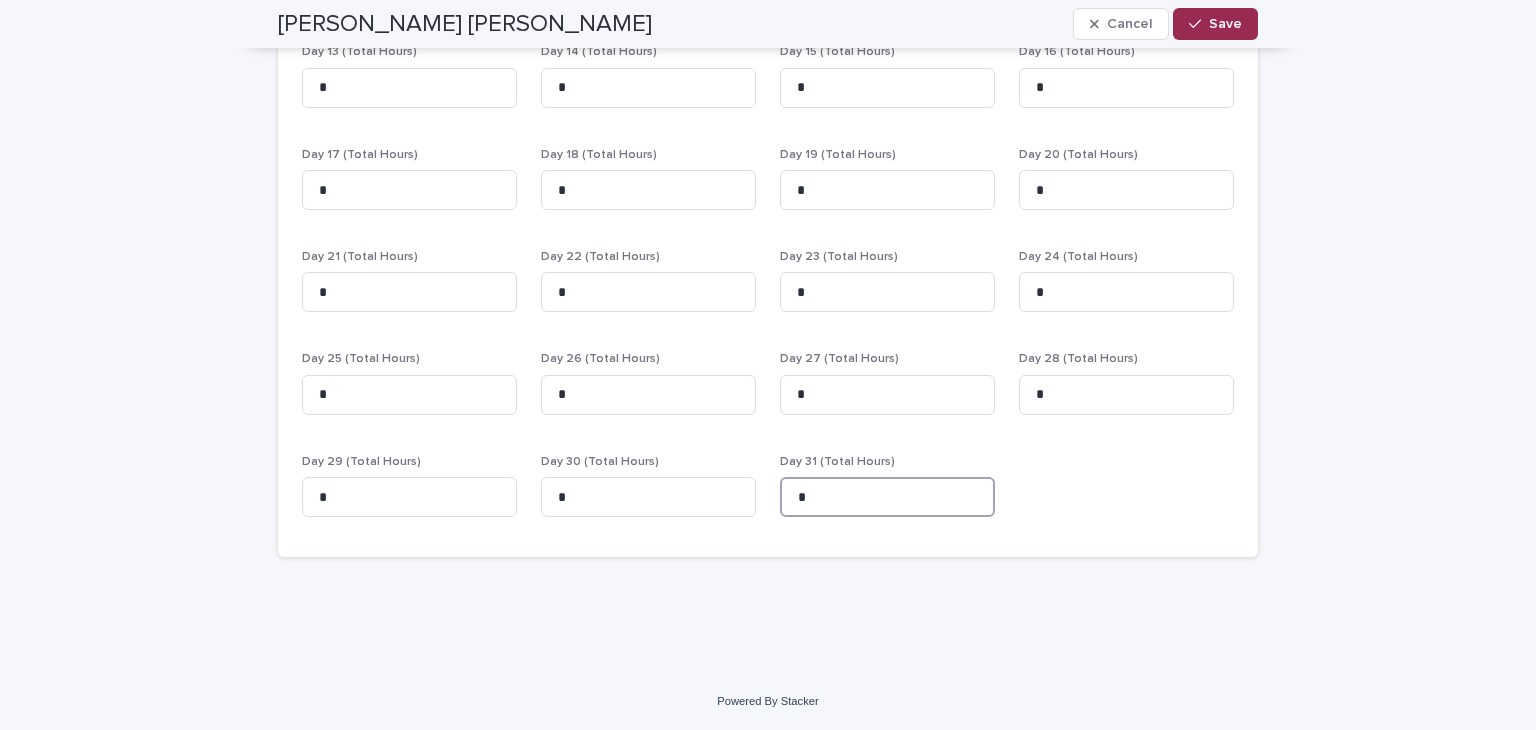 type on "*" 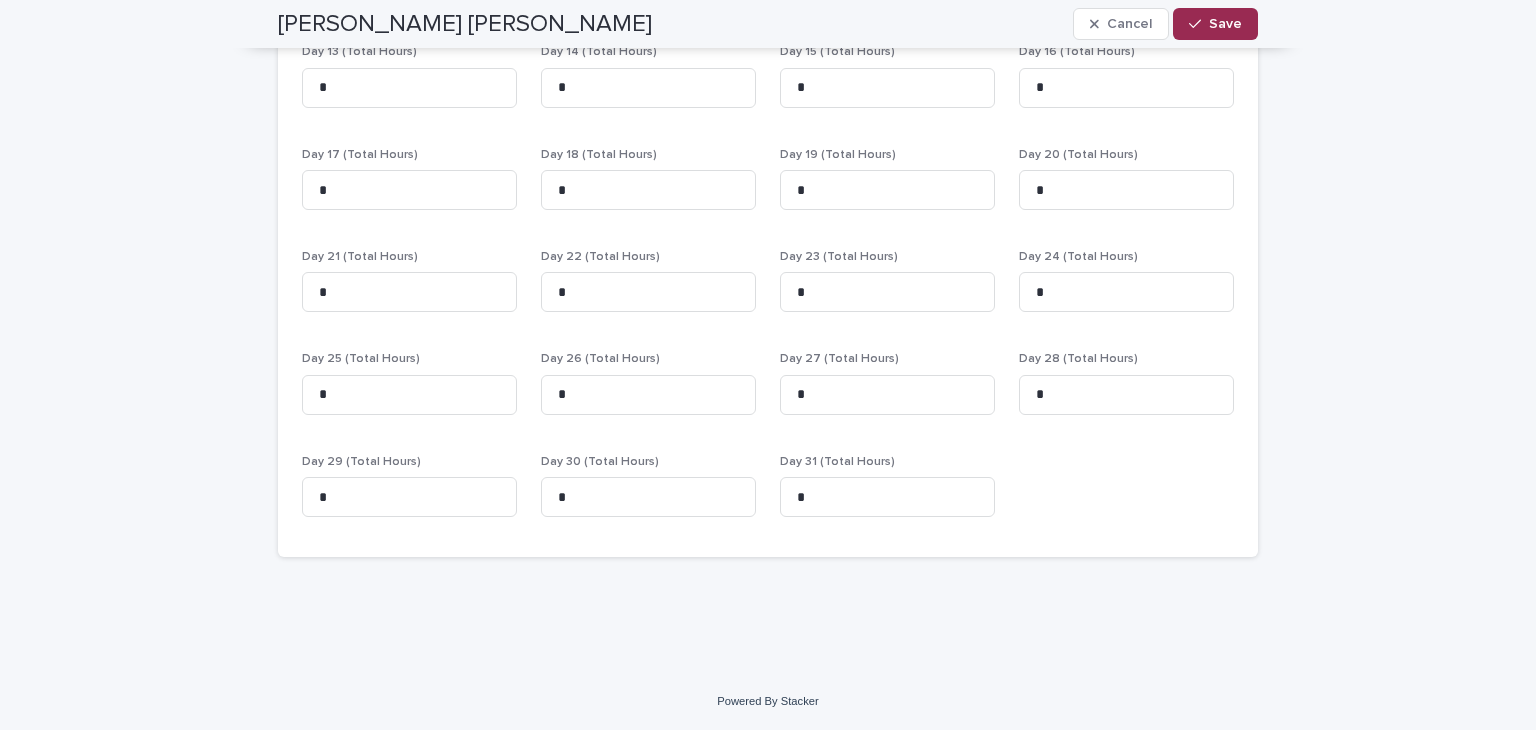 click on "Save" at bounding box center [1215, 24] 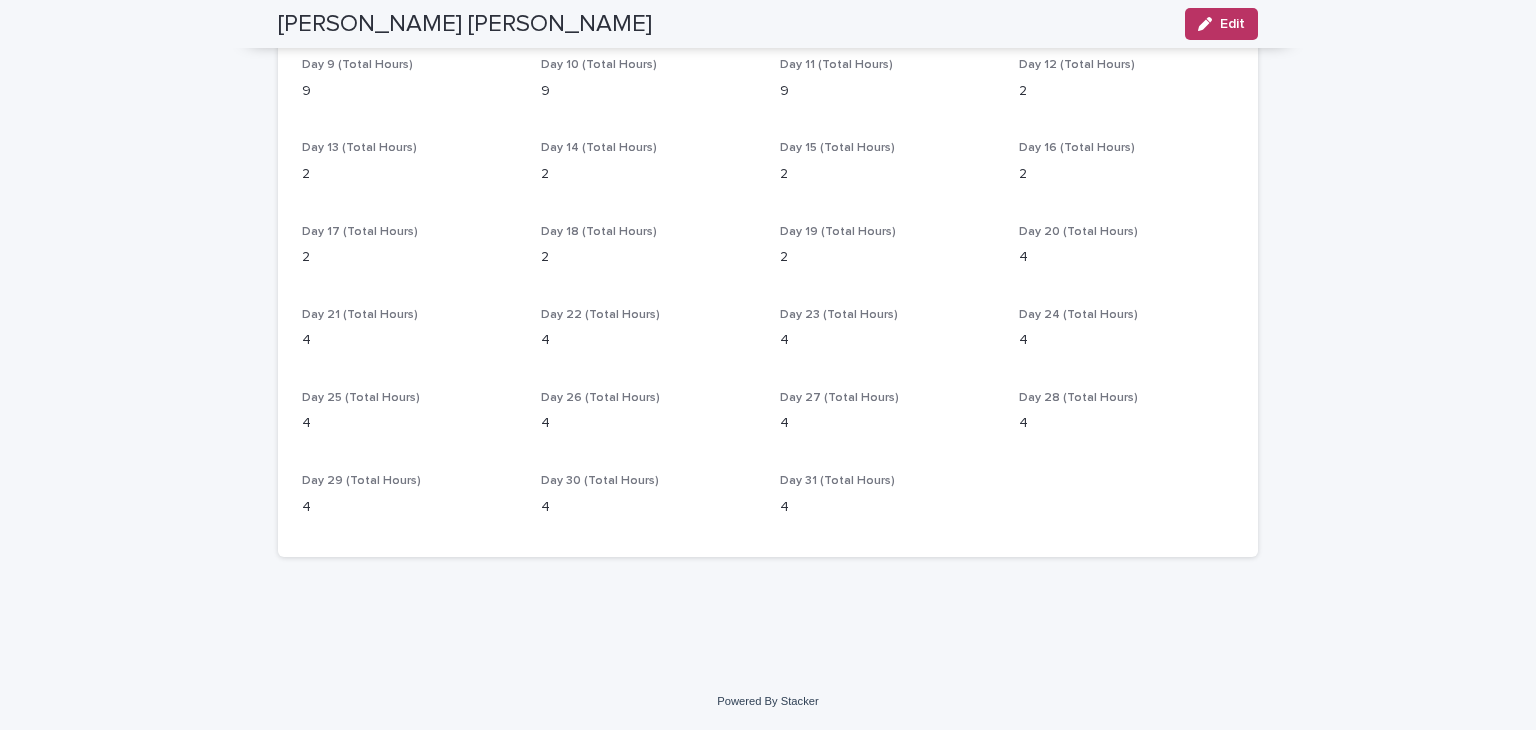 scroll, scrollTop: 552, scrollLeft: 0, axis: vertical 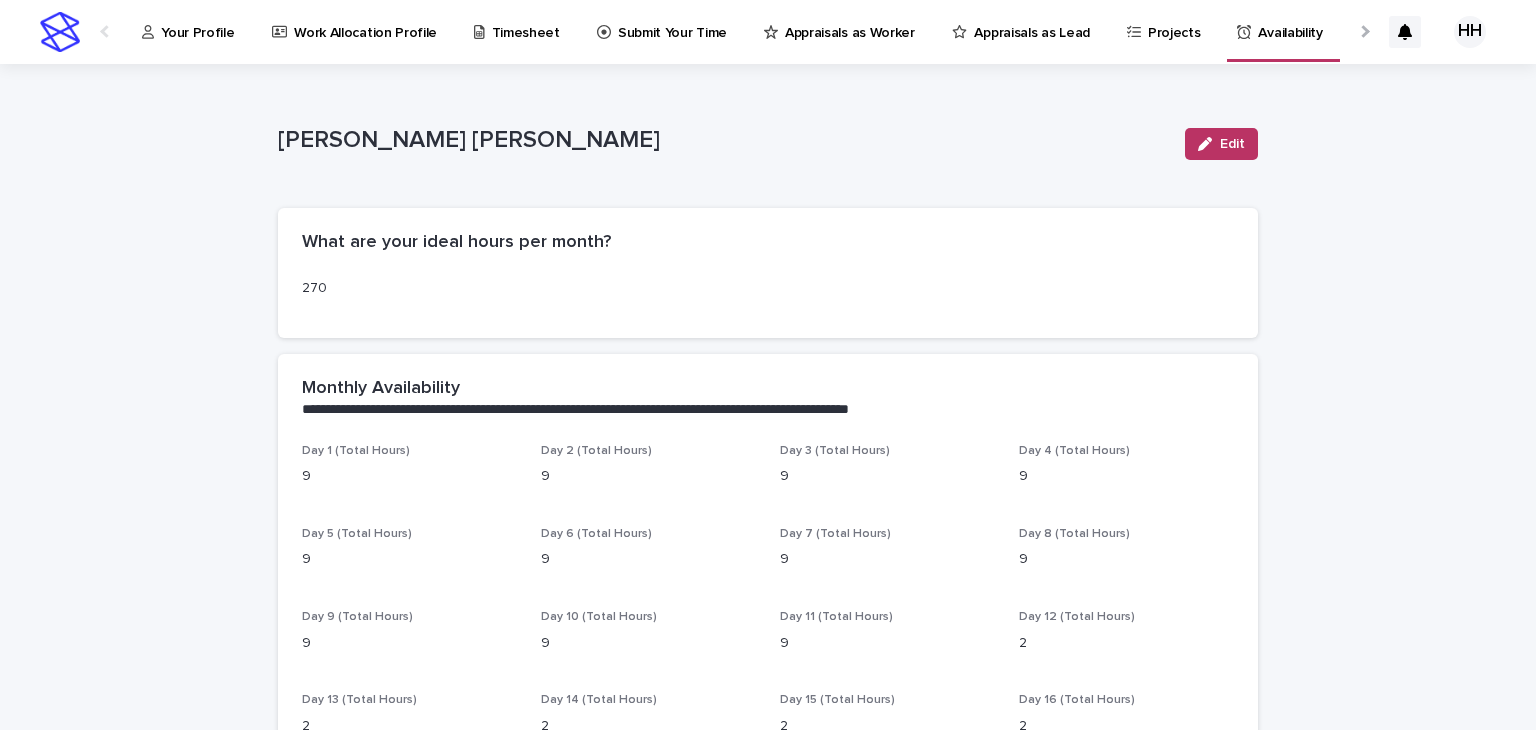 click on "Projects" at bounding box center [1174, 21] 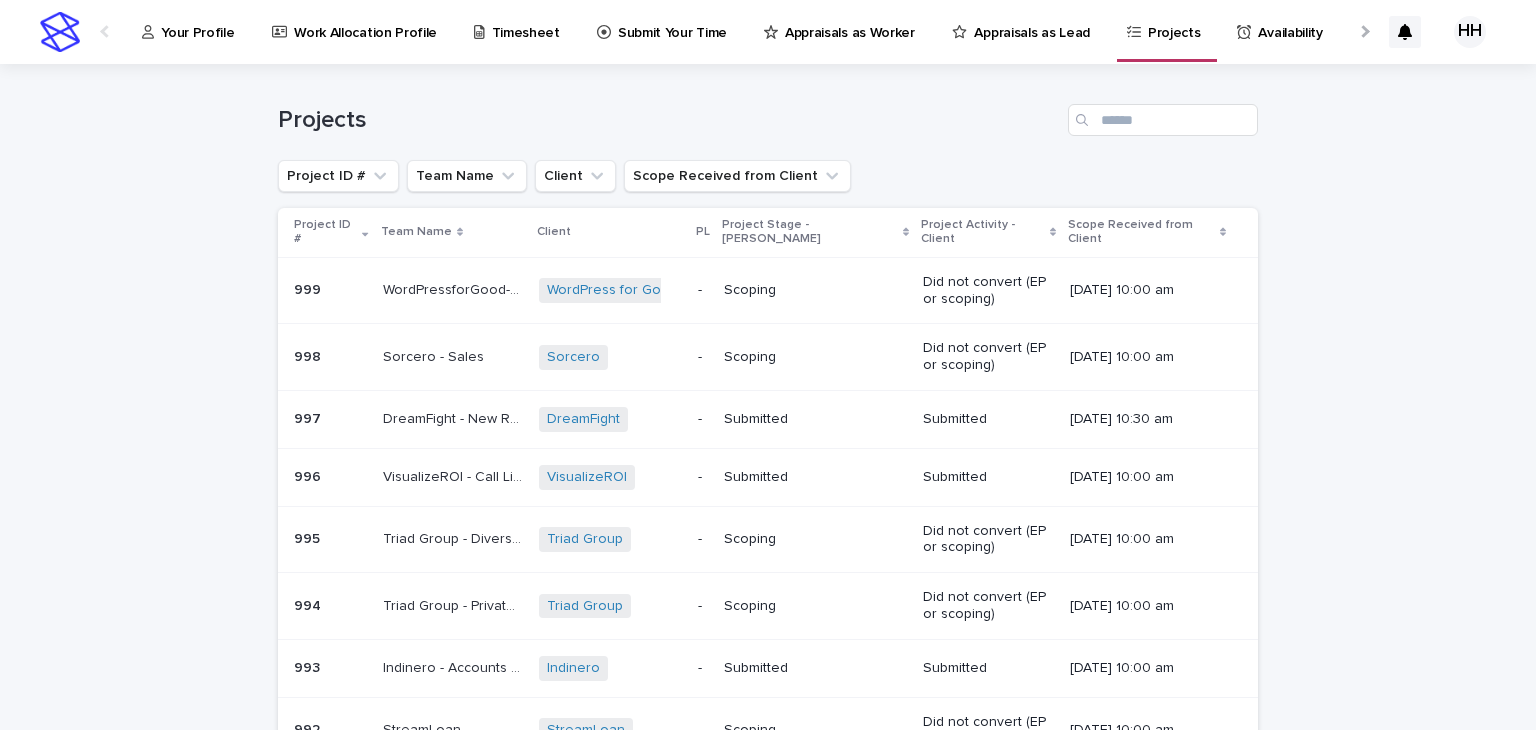 scroll, scrollTop: 360, scrollLeft: 0, axis: vertical 